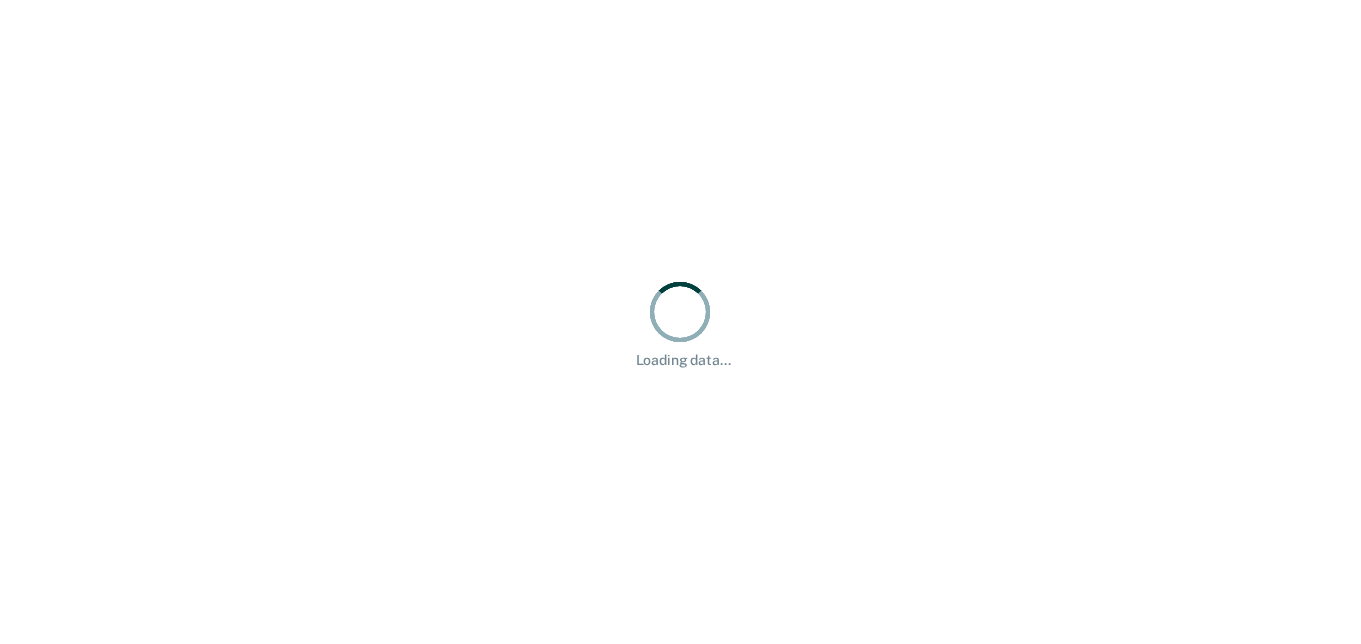 scroll, scrollTop: 0, scrollLeft: 0, axis: both 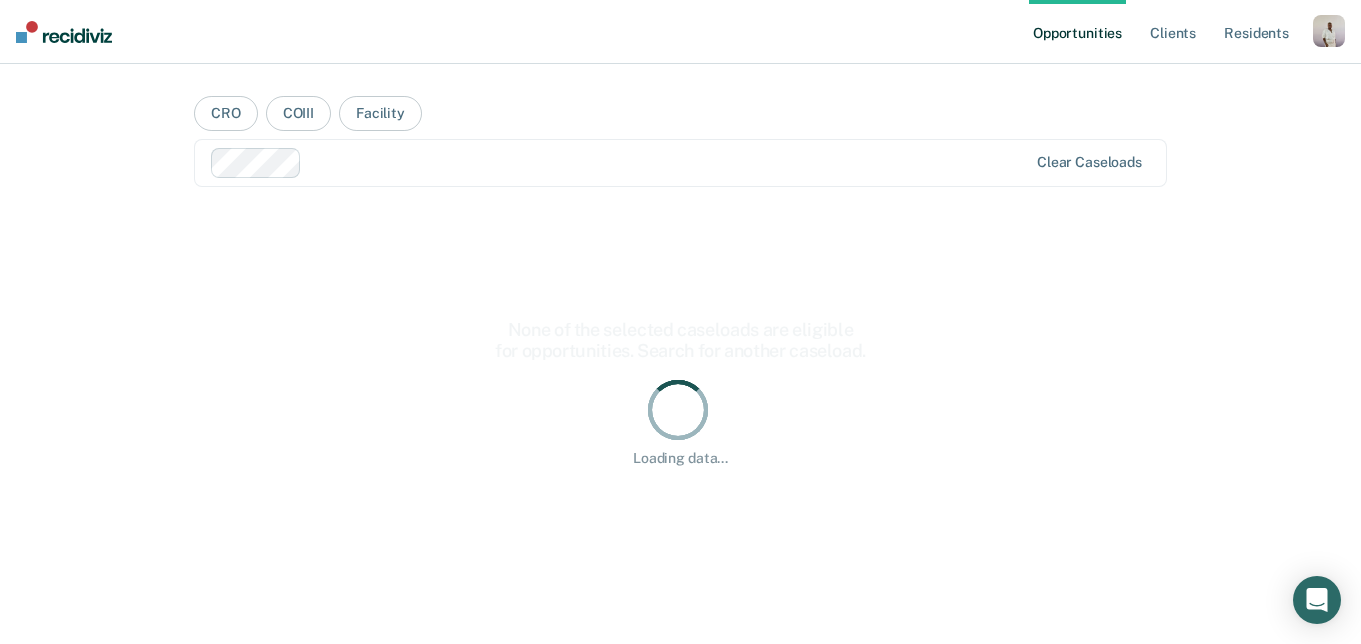 click at bounding box center (1329, 31) 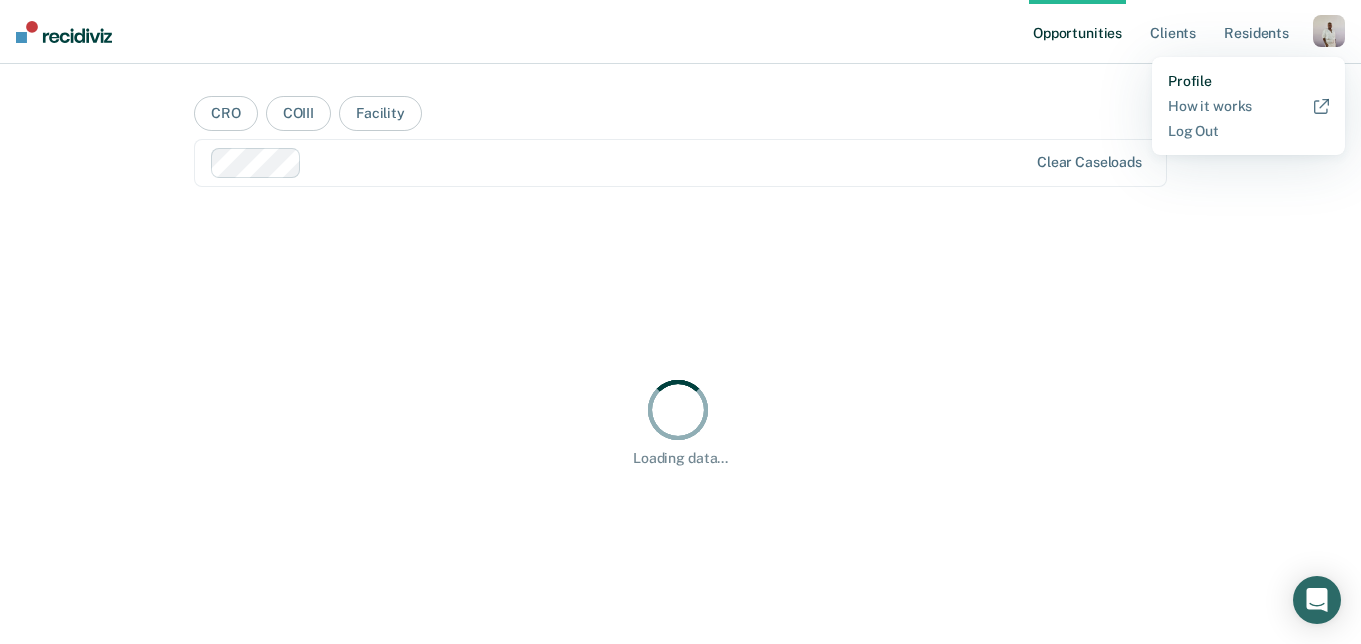 click on "Profile" at bounding box center [1248, 81] 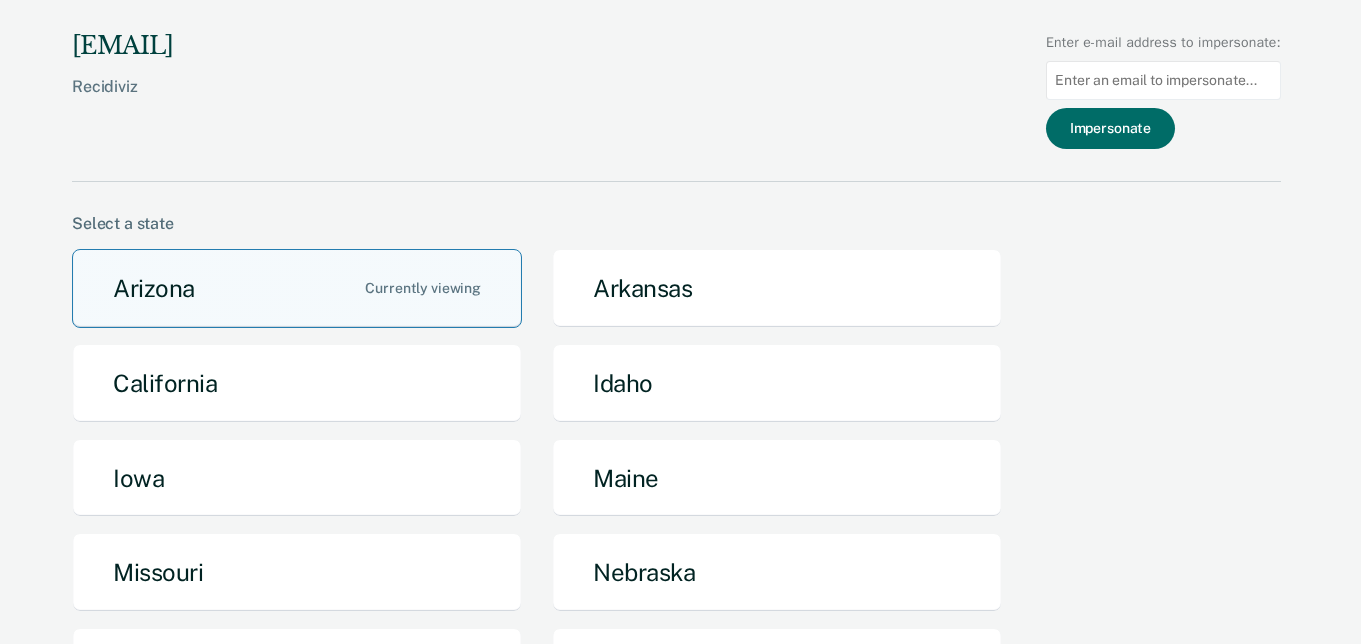 click on "Arizona" at bounding box center (297, 288) 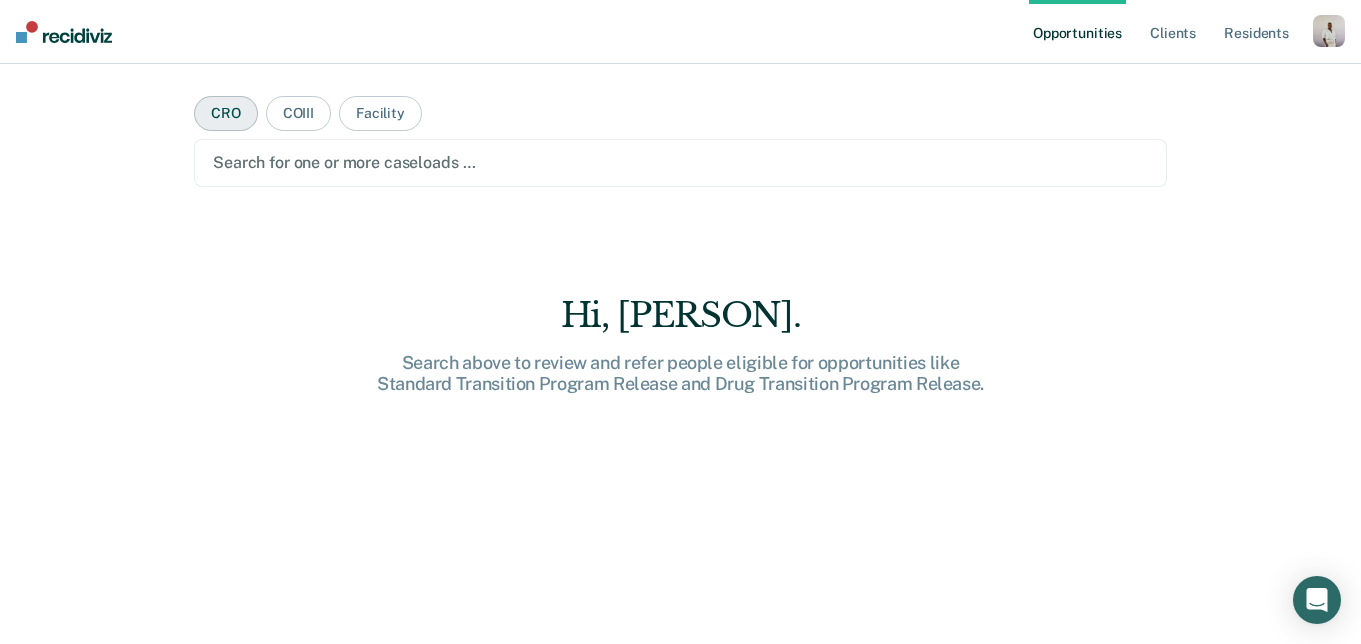 click on "CRO" at bounding box center [226, 113] 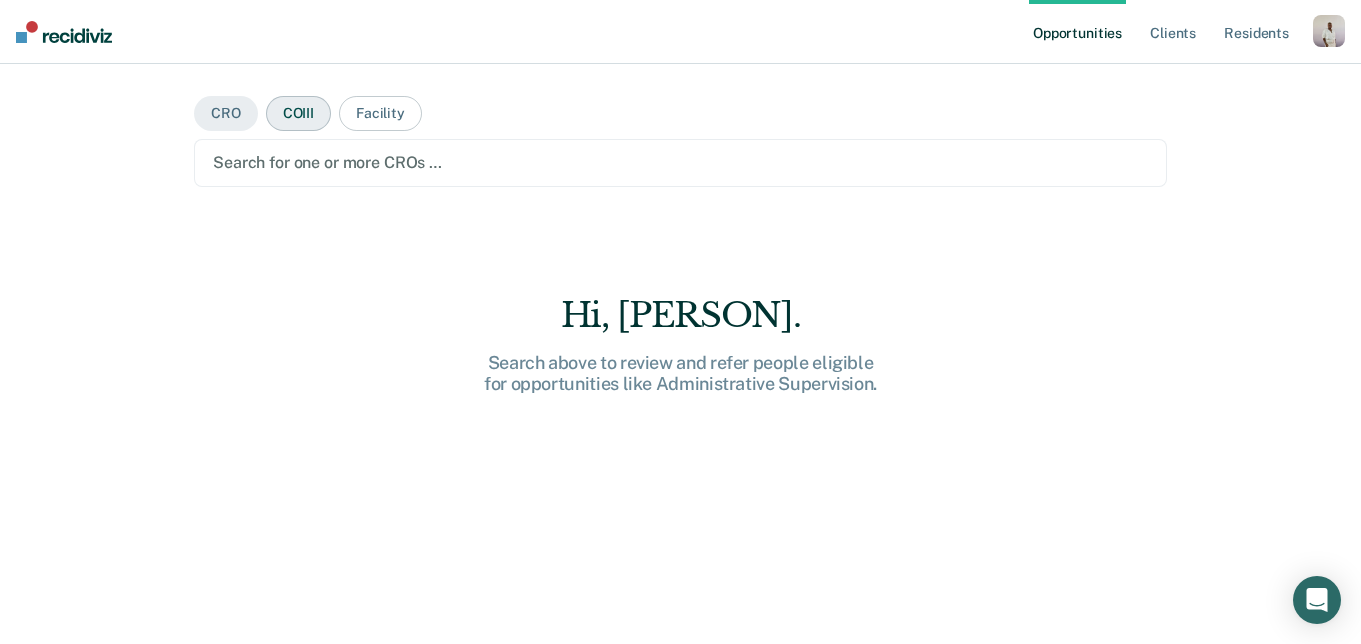 click on "COIII" at bounding box center (298, 113) 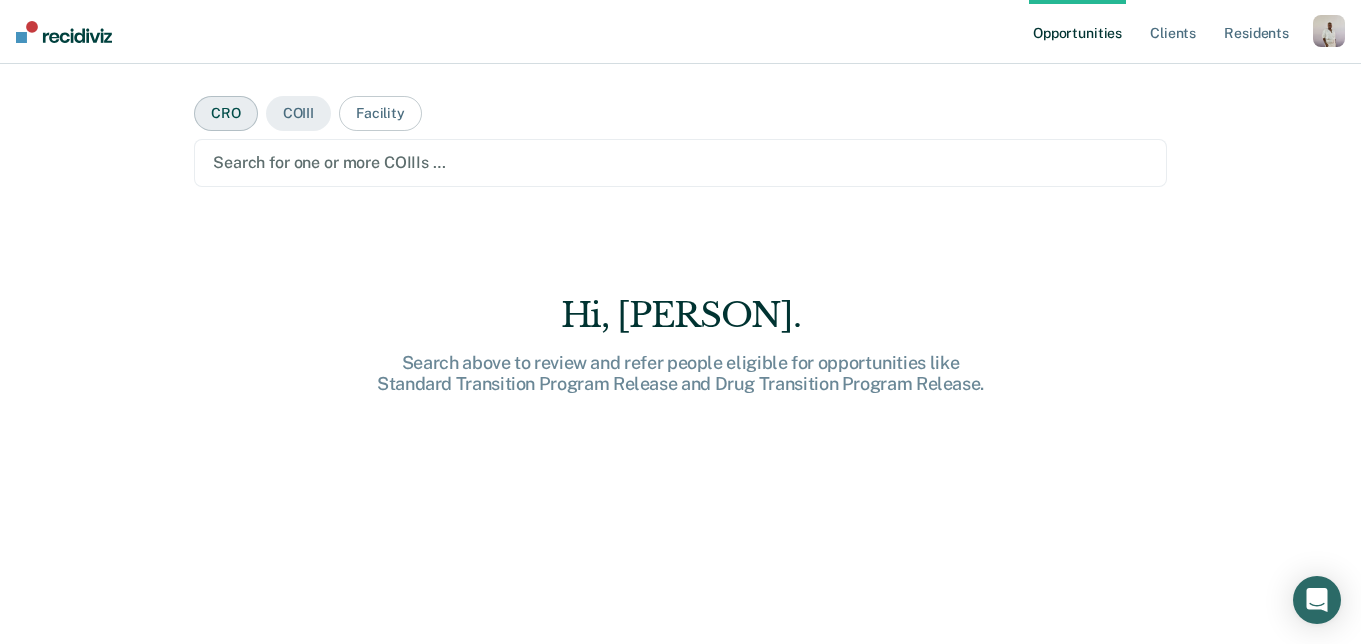 click on "CRO" at bounding box center [226, 113] 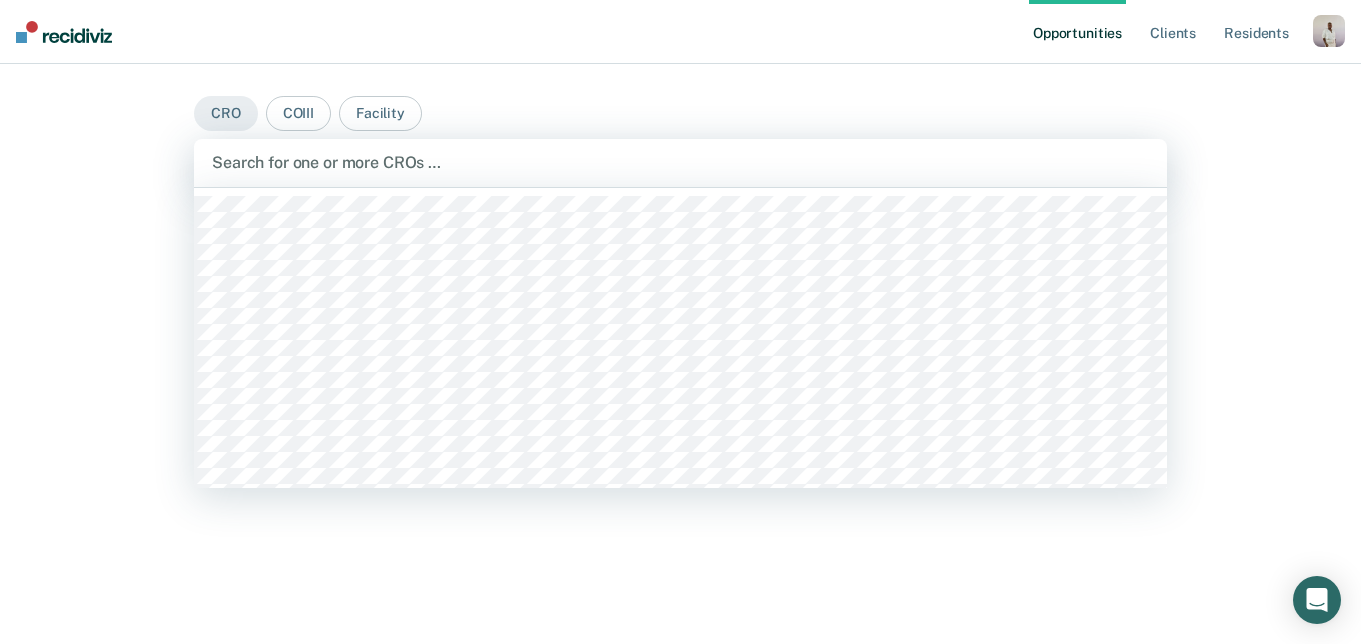 click at bounding box center (680, 162) 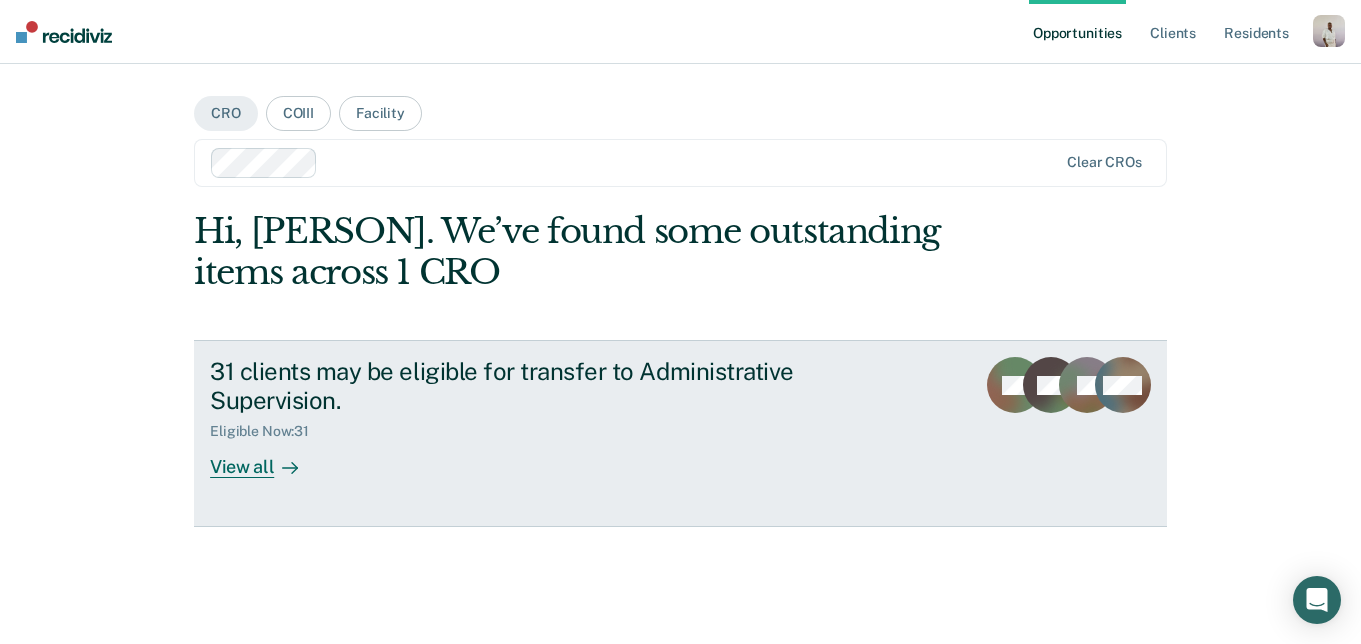 click at bounding box center [286, 467] 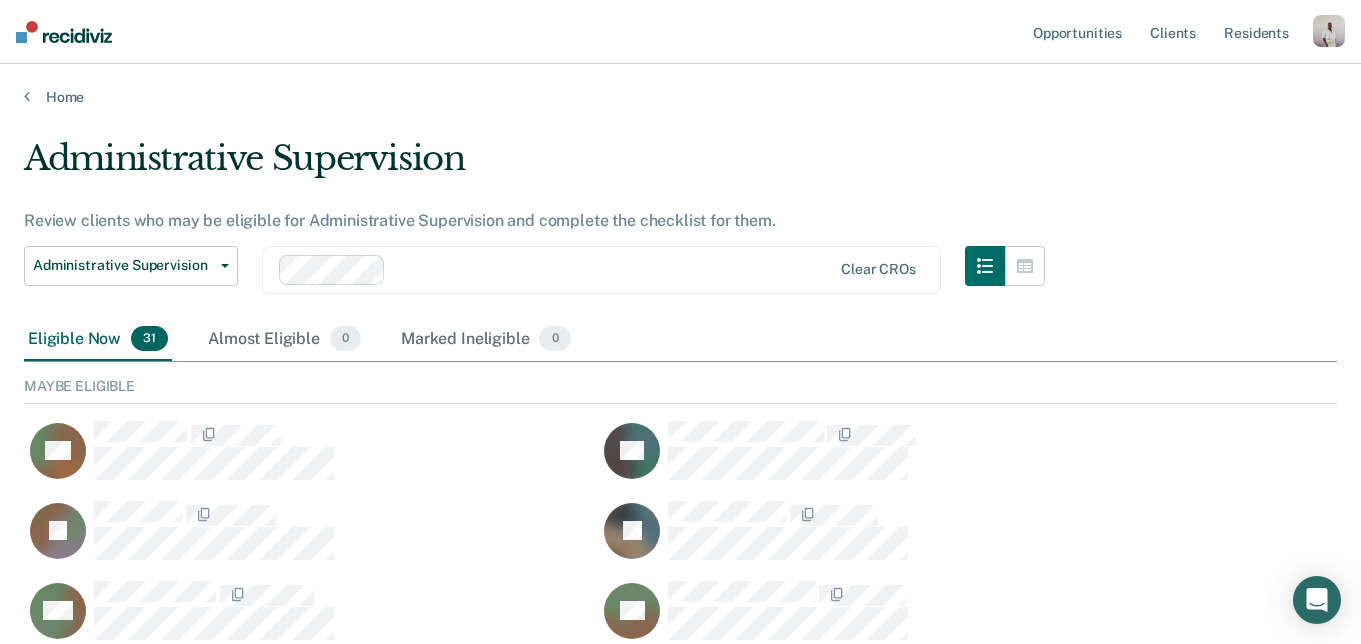 scroll, scrollTop: 1, scrollLeft: 1, axis: both 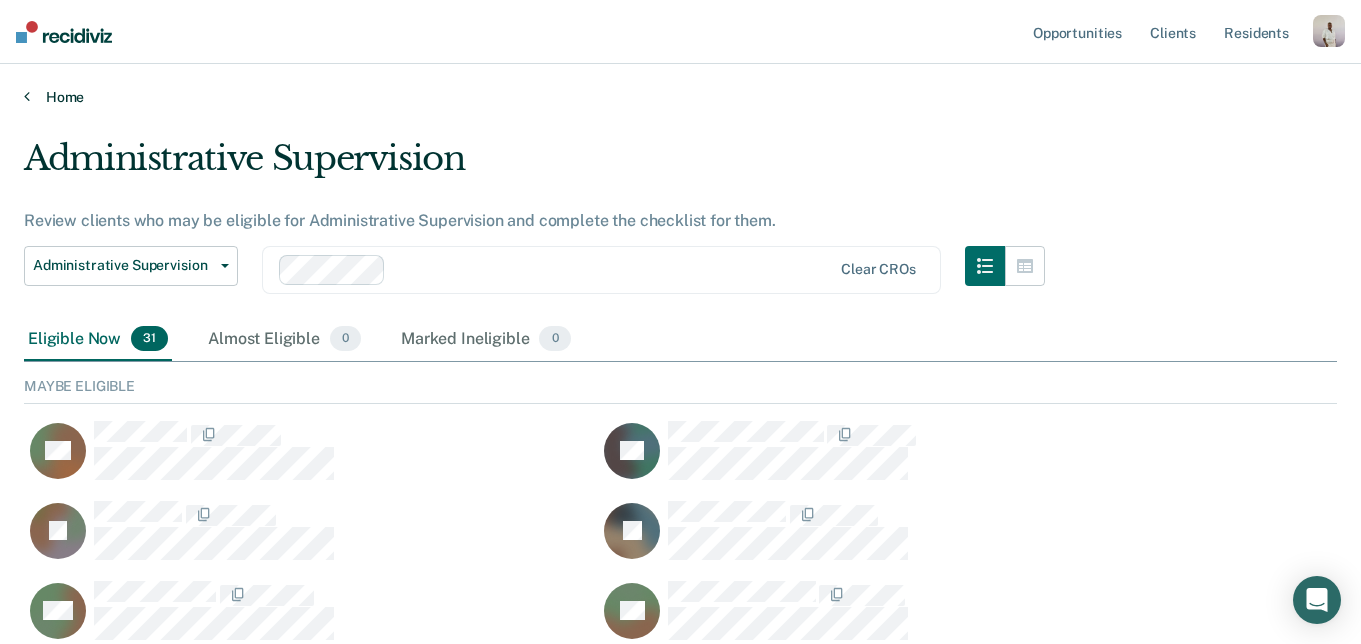 click on "Home" at bounding box center (680, 97) 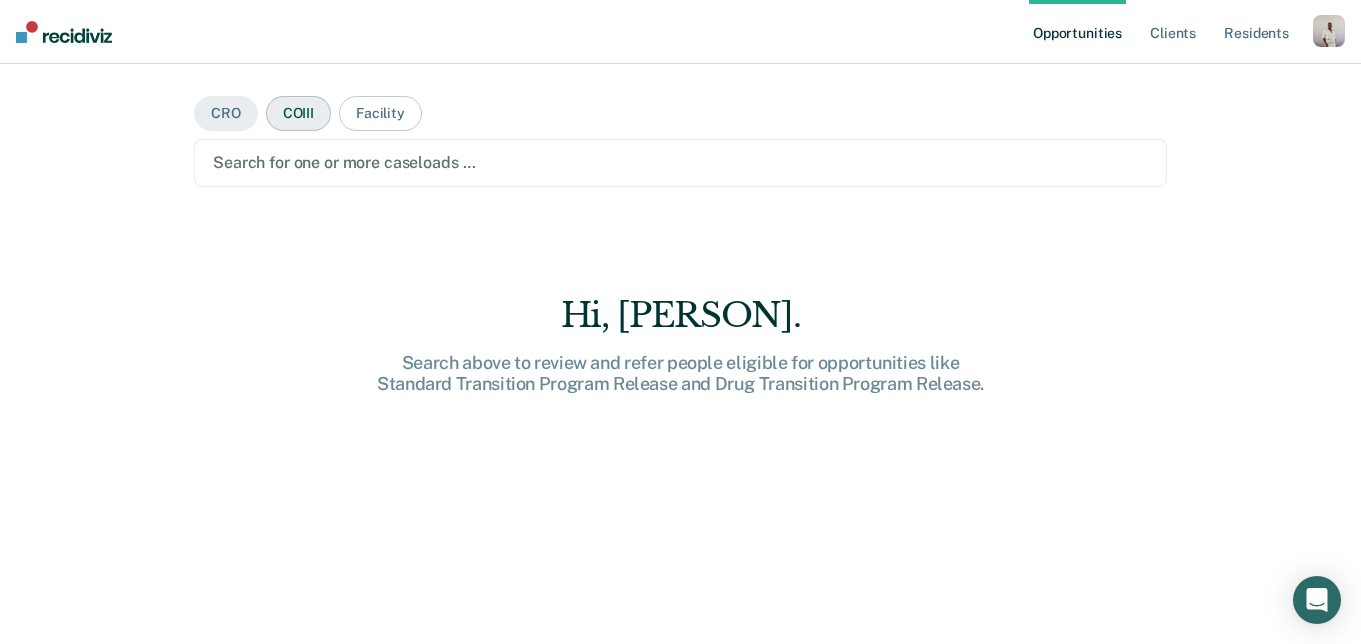 click on "COIII" at bounding box center [298, 113] 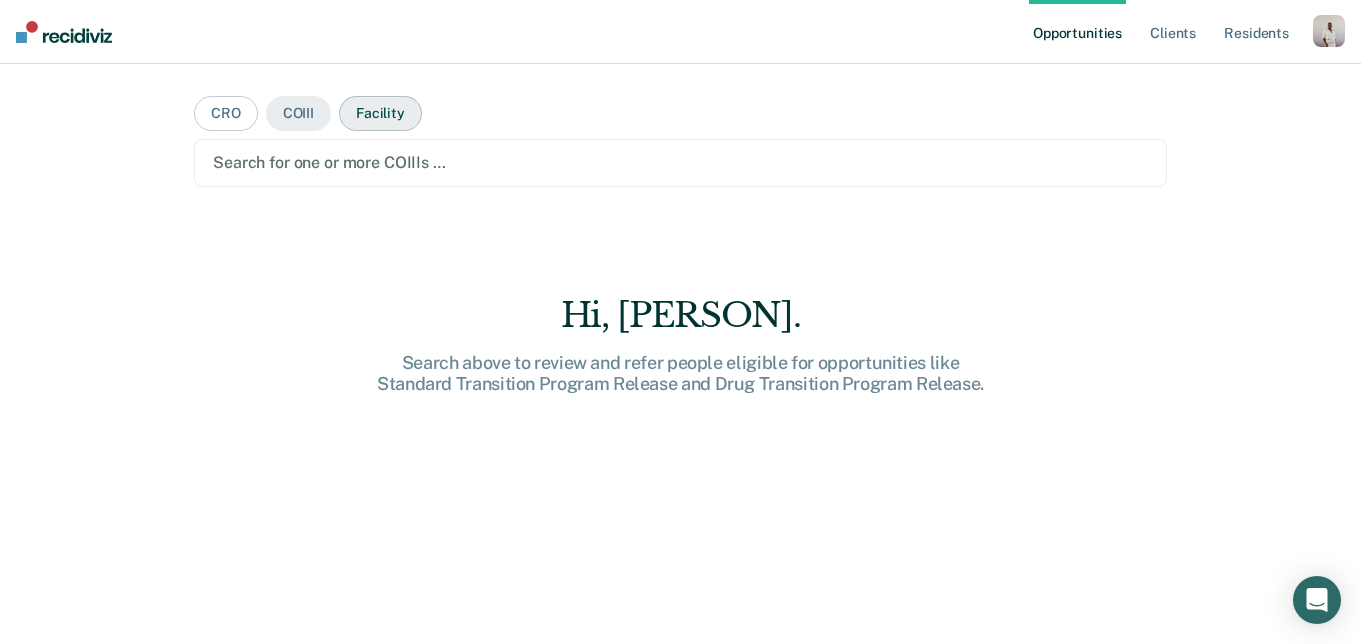 click on "Facility" at bounding box center (380, 113) 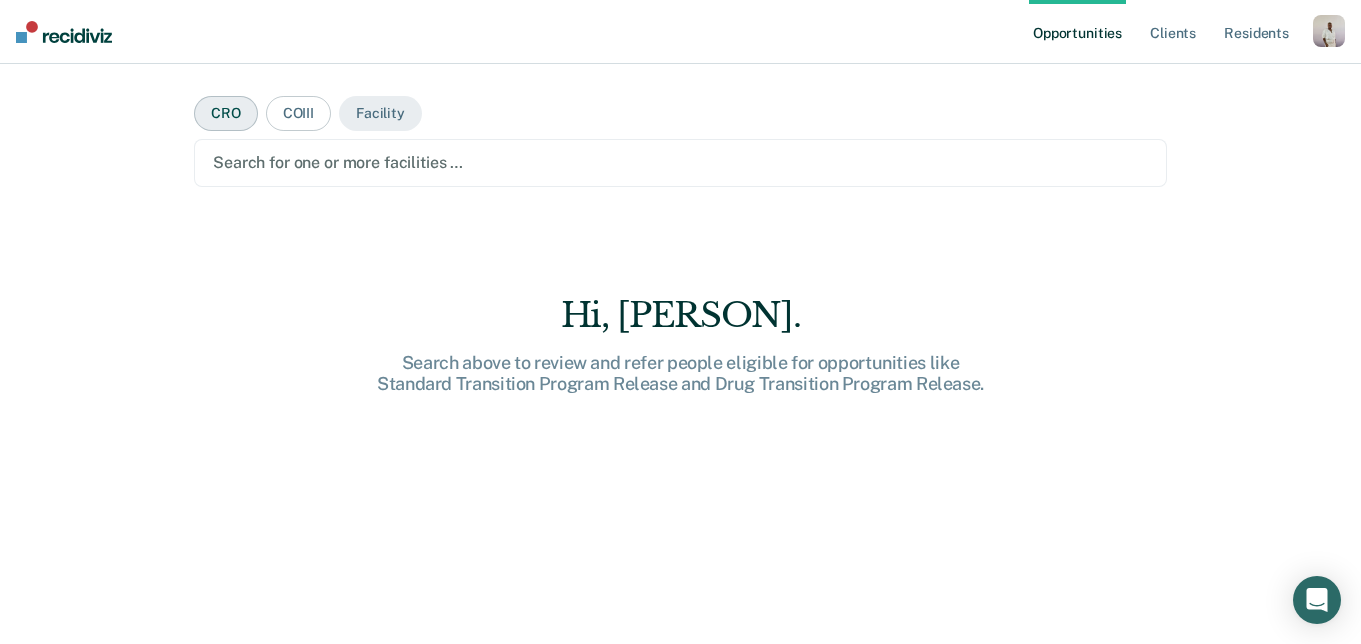 click on "CRO" at bounding box center [226, 113] 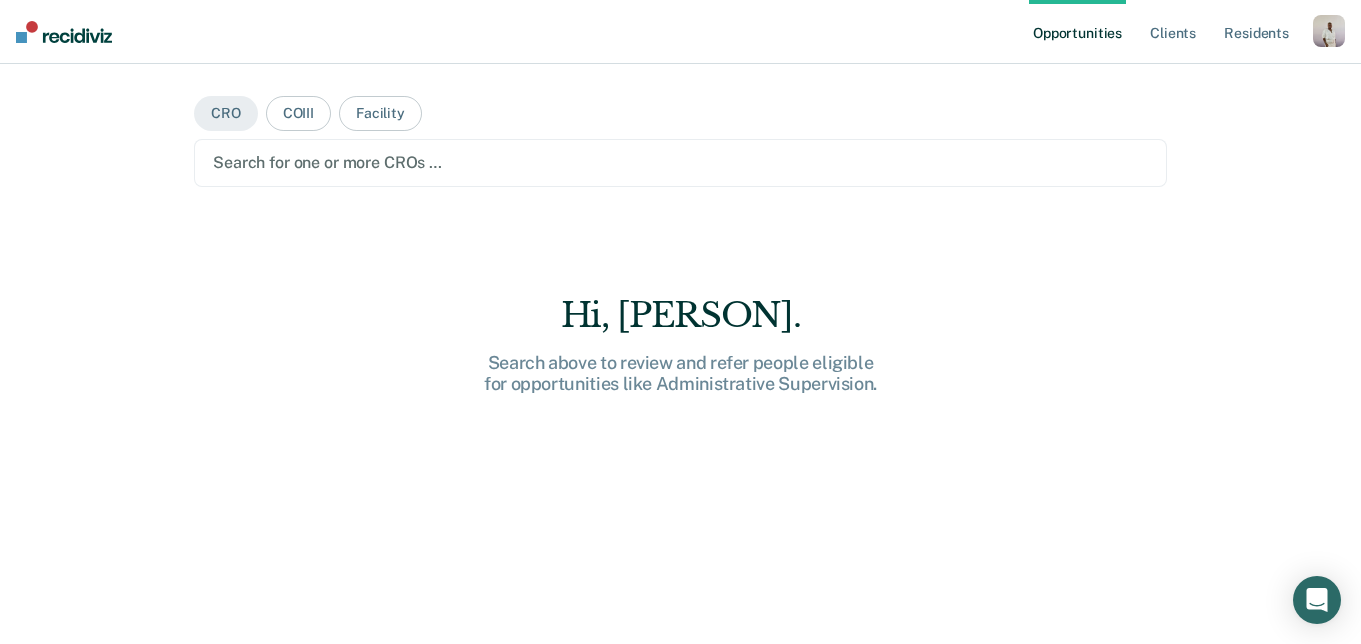 click at bounding box center (1329, 31) 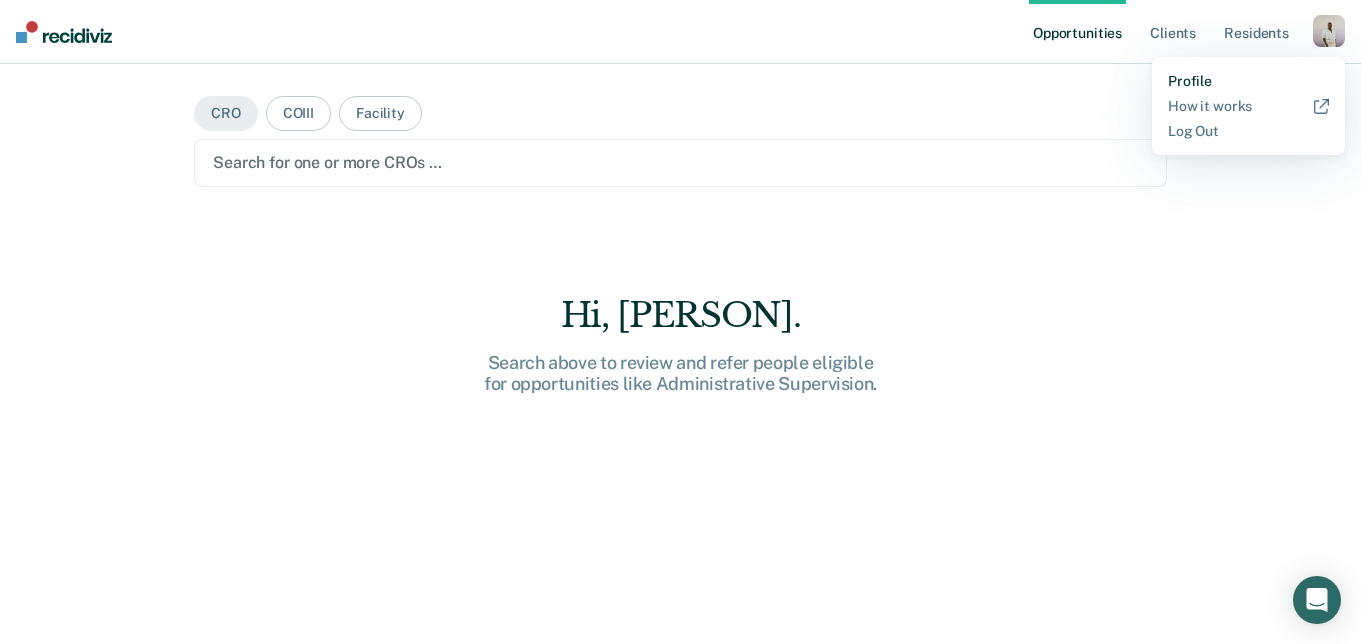 click on "Profile" at bounding box center (1248, 81) 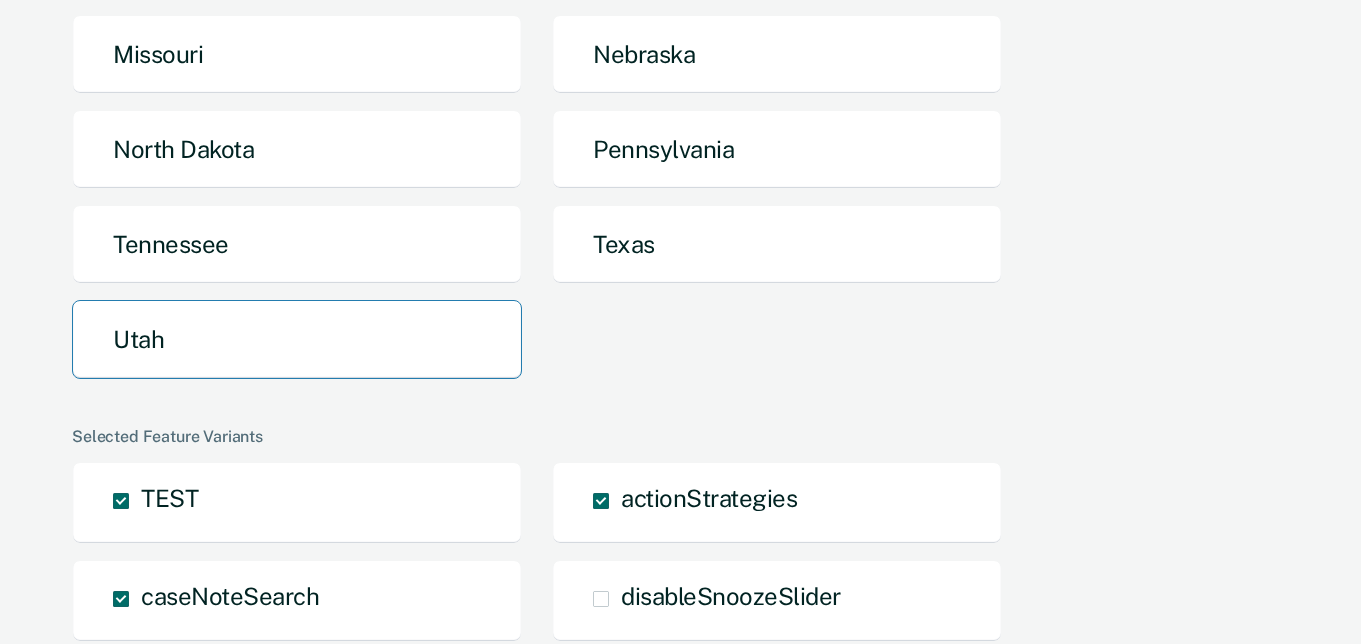 scroll, scrollTop: 516, scrollLeft: 0, axis: vertical 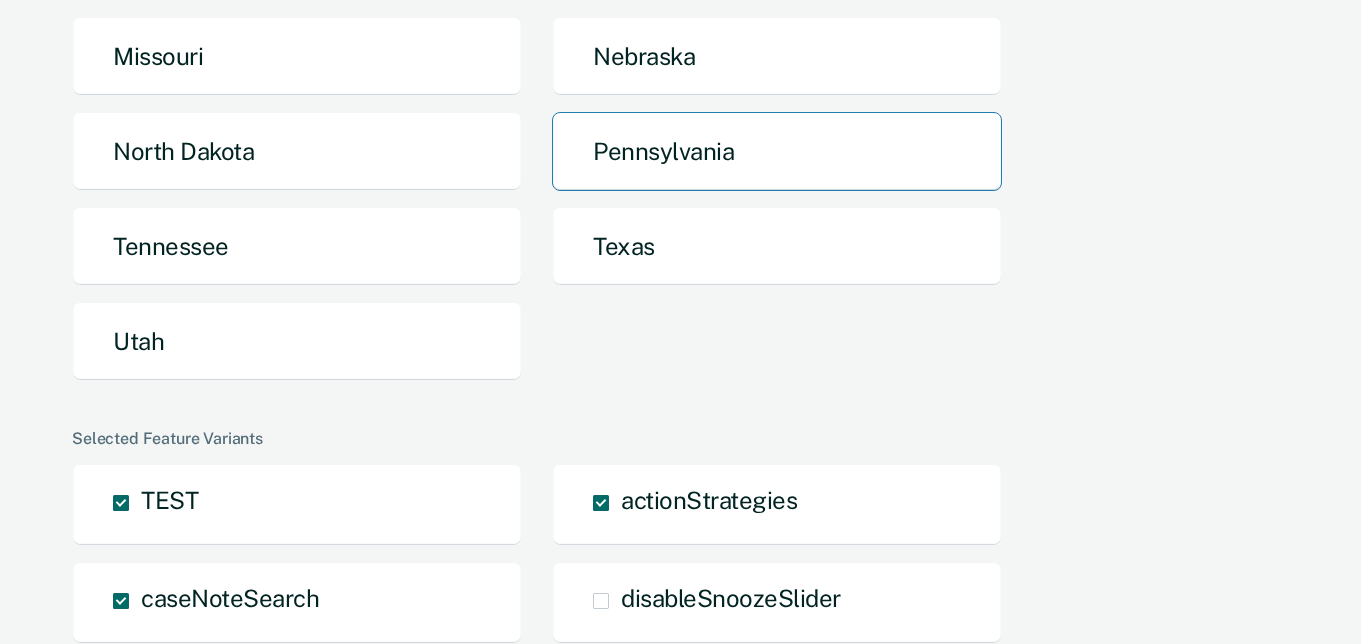 click on "Pennsylvania" at bounding box center [777, 151] 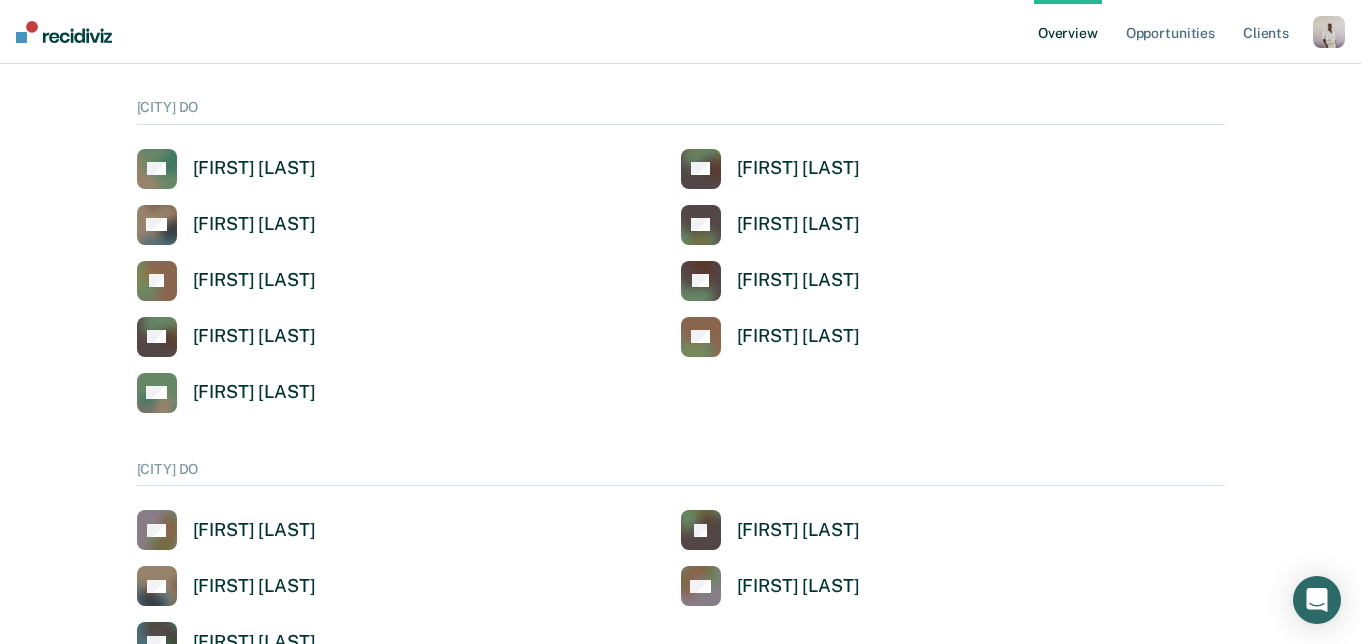 scroll, scrollTop: 0, scrollLeft: 0, axis: both 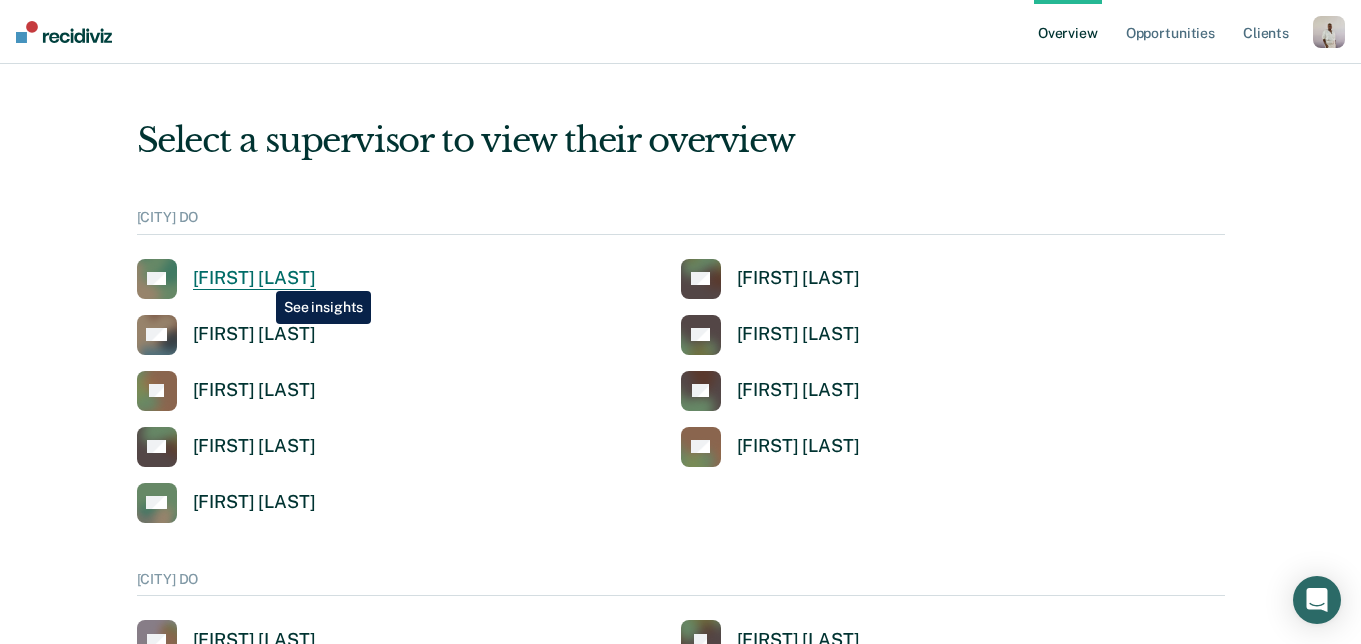 click on "[FIRST] [LAST]" at bounding box center [254, 278] 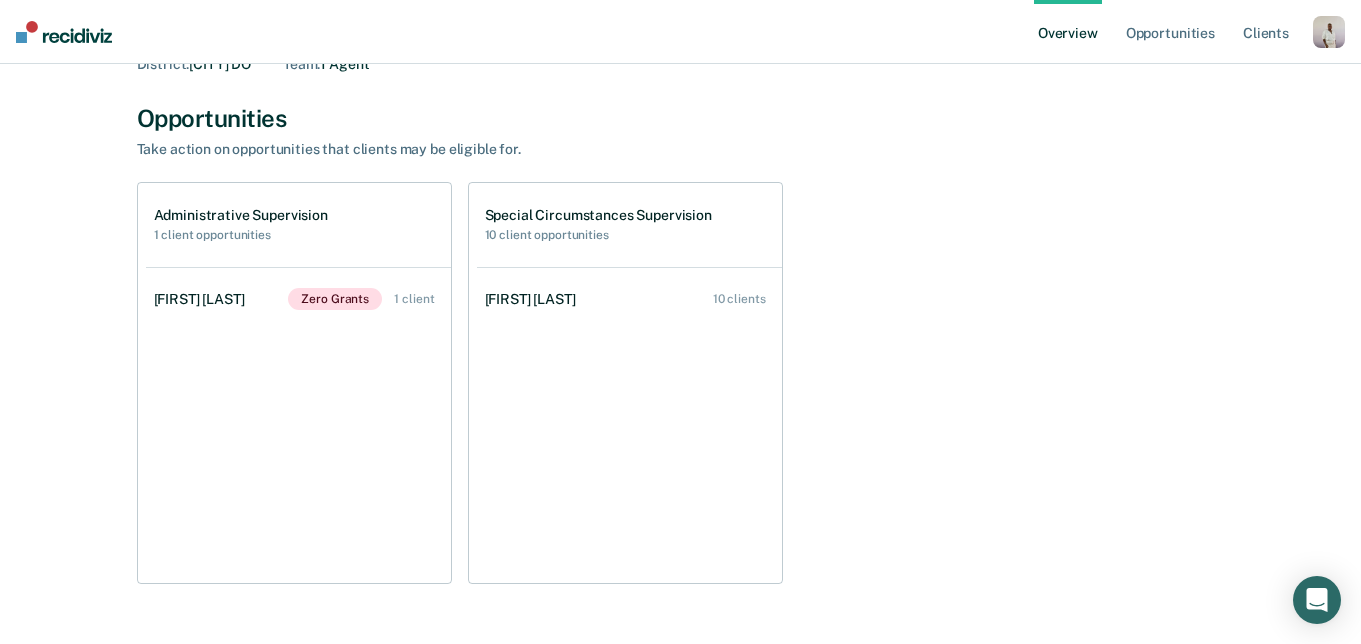 scroll, scrollTop: 0, scrollLeft: 0, axis: both 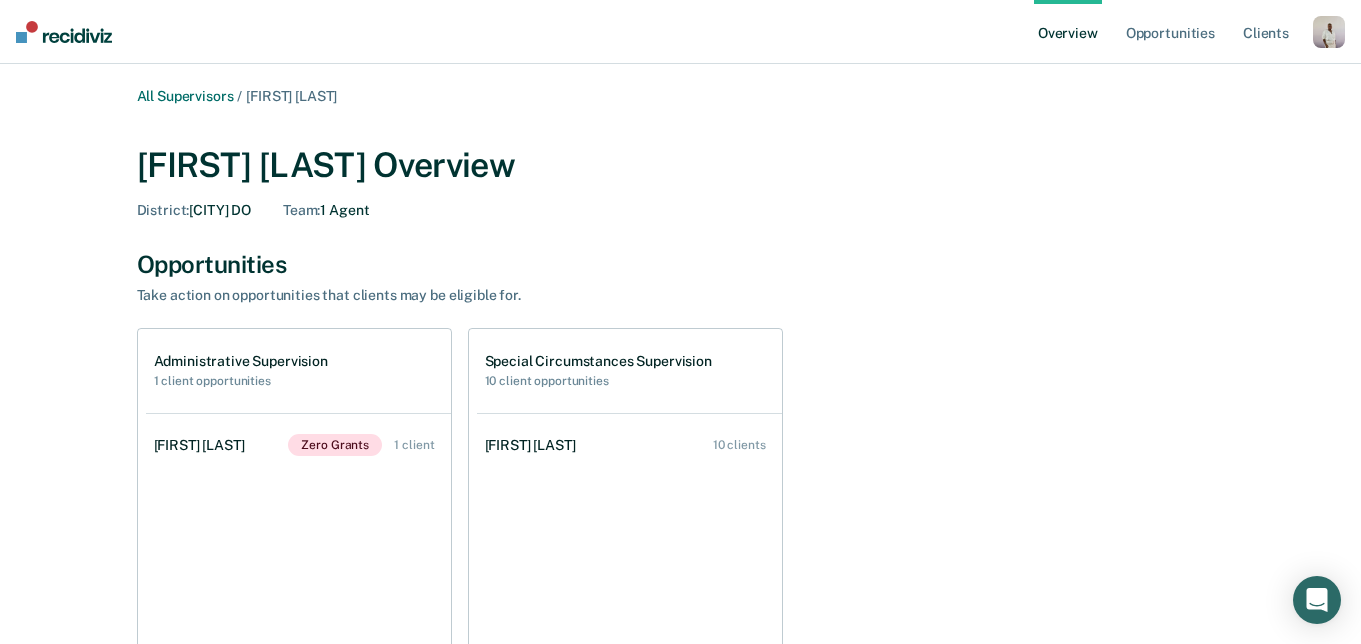 click on "Overview Opportunities Client s" at bounding box center (1173, 32) 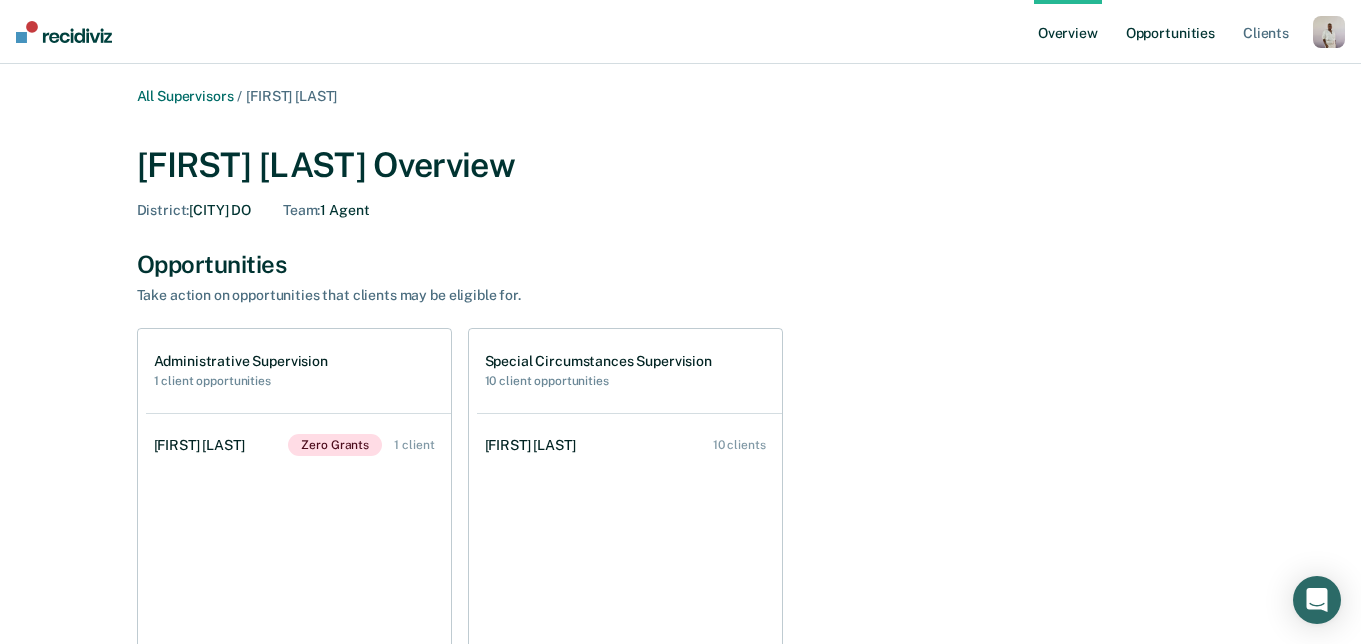 click on "Opportunities" at bounding box center (1170, 32) 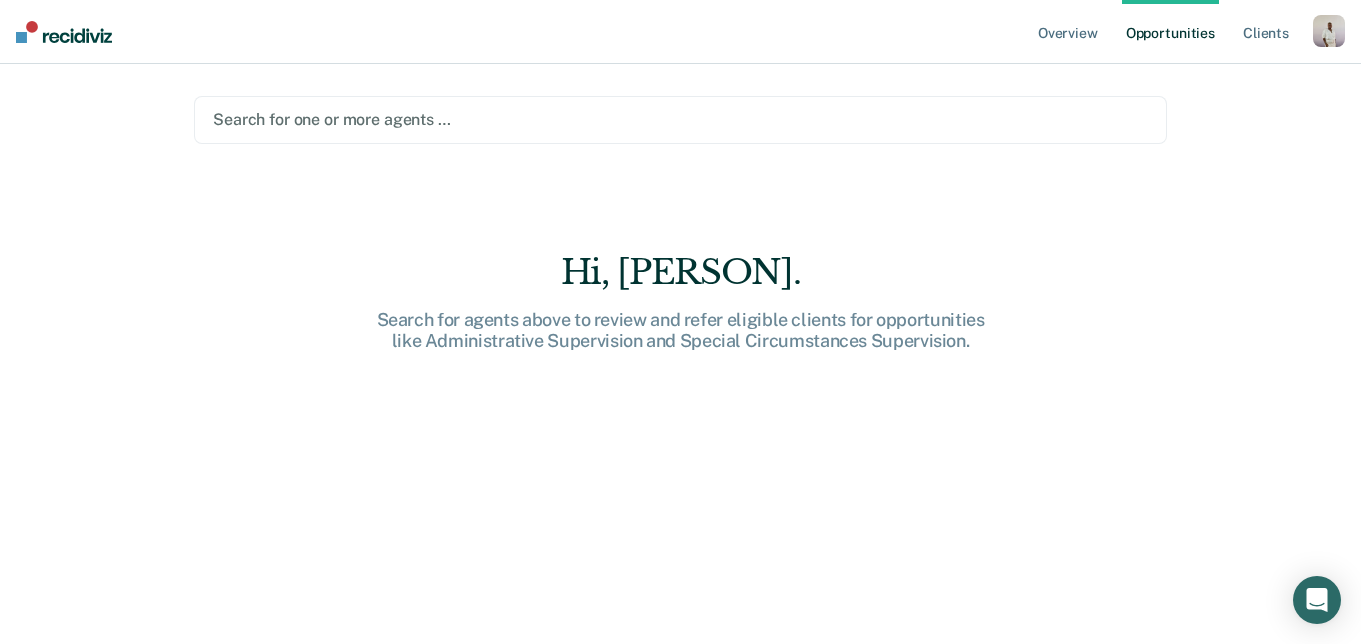 click on "Overview Opportunities Client s" at bounding box center (1173, 32) 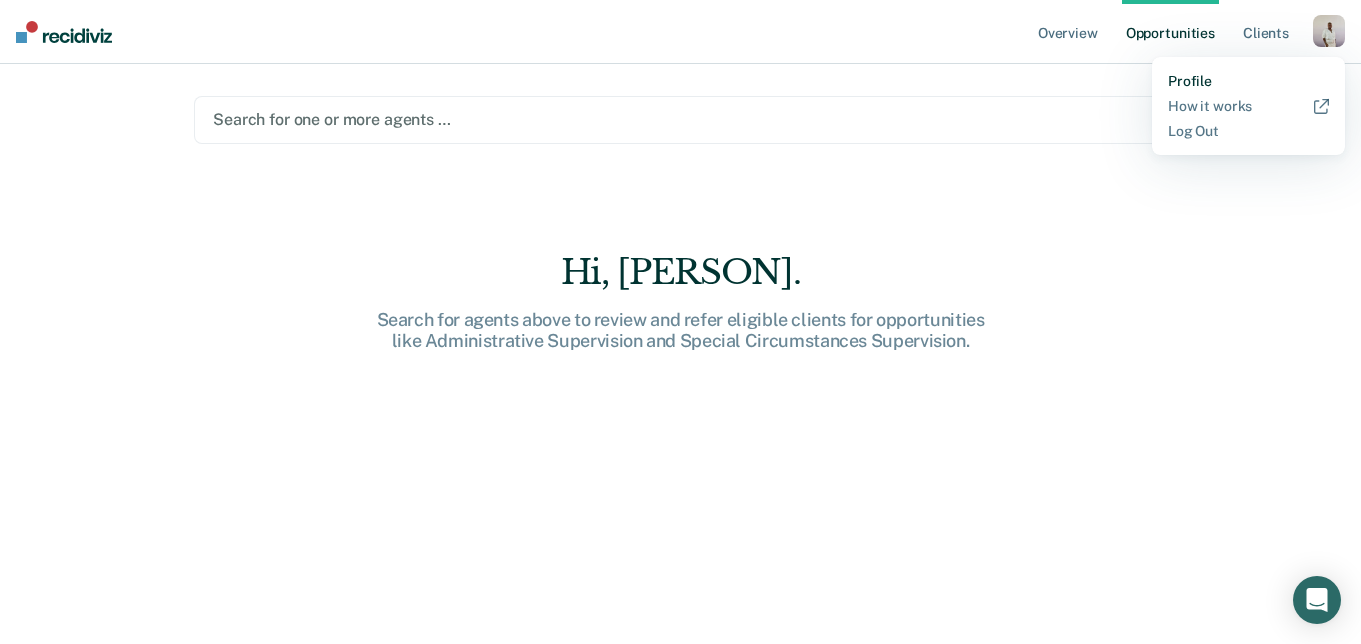 click on "Profile" at bounding box center [1248, 81] 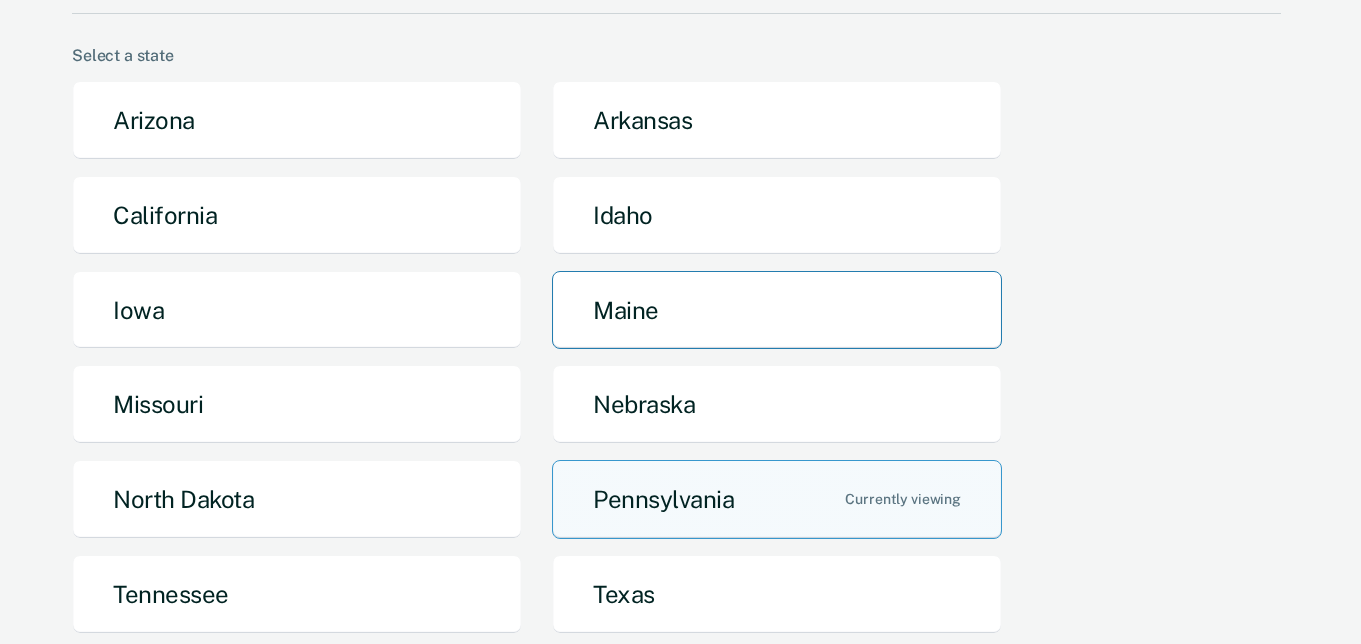 scroll, scrollTop: 169, scrollLeft: 0, axis: vertical 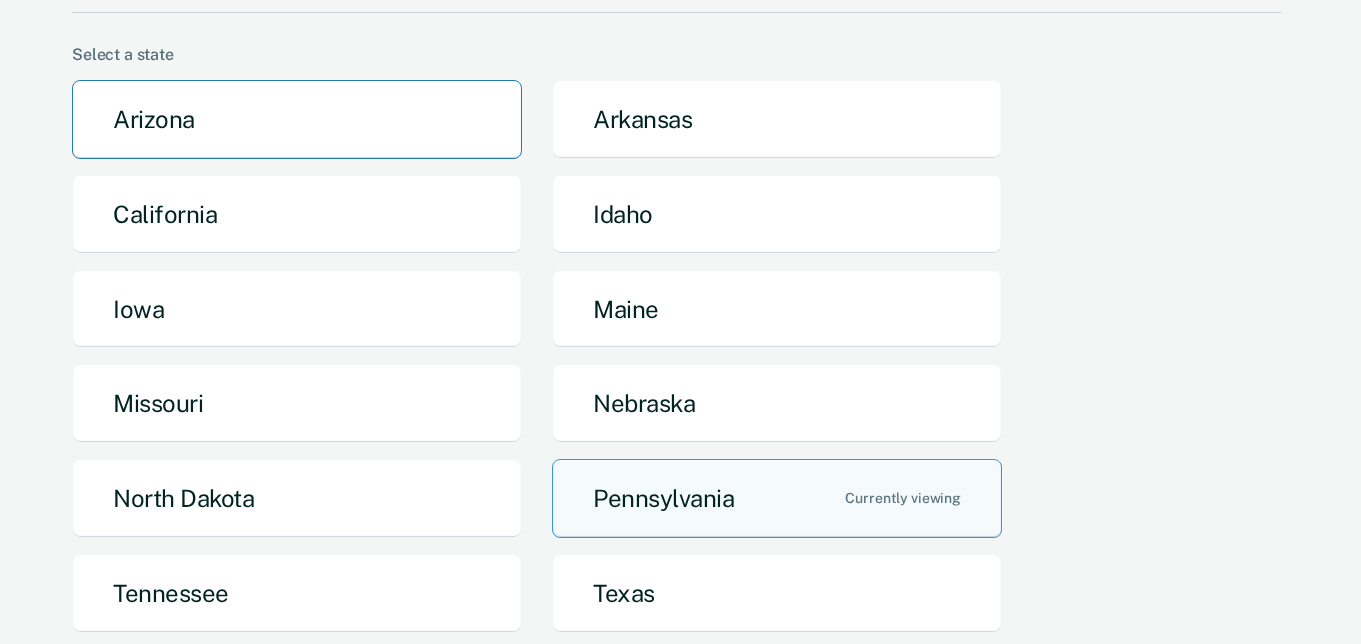 click on "Arizona" at bounding box center [297, 119] 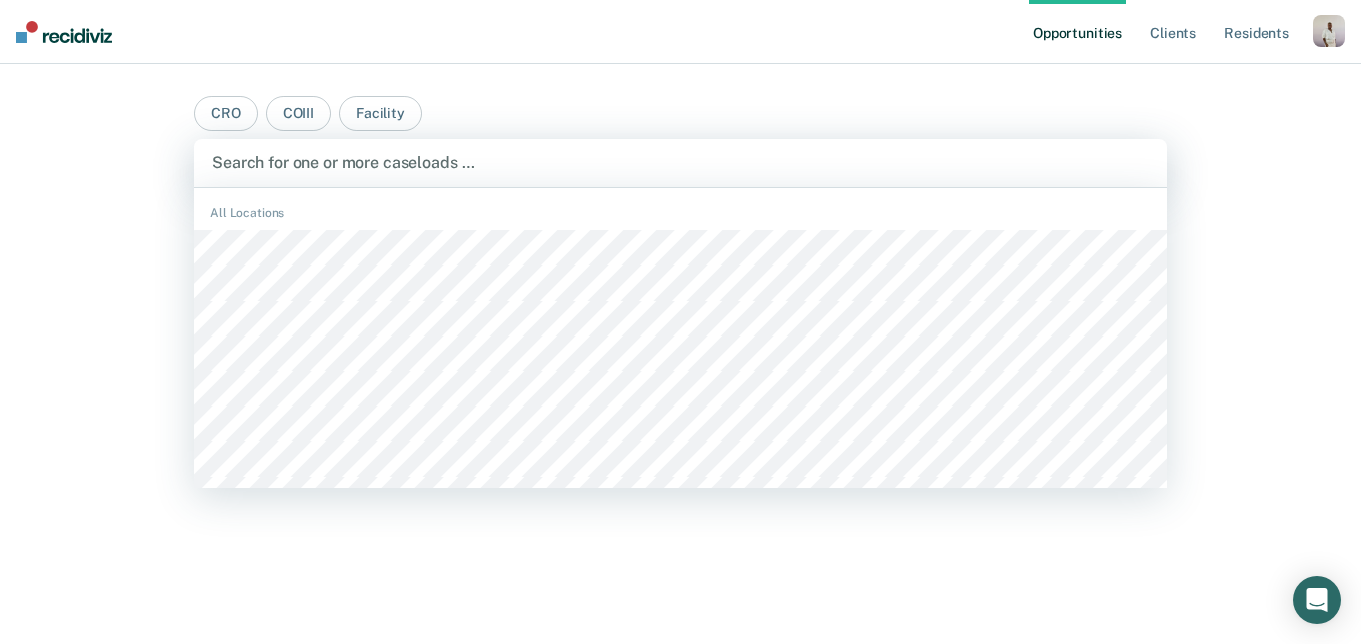 click at bounding box center (680, 162) 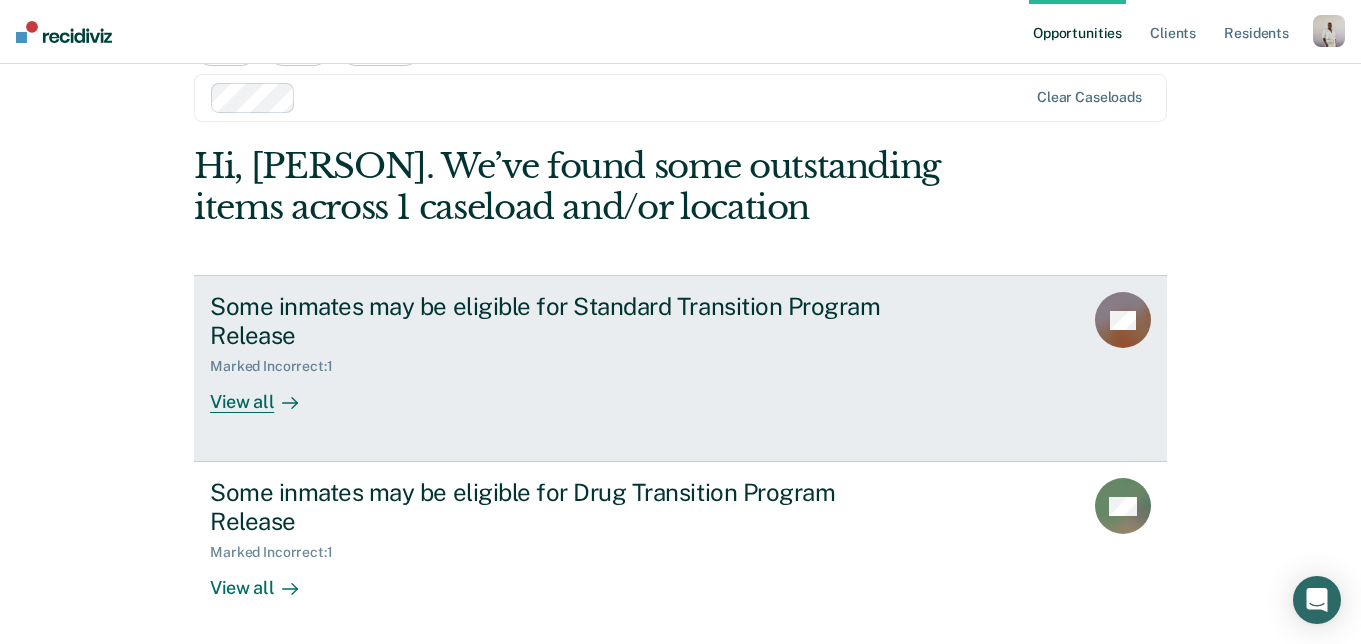 scroll, scrollTop: 69, scrollLeft: 0, axis: vertical 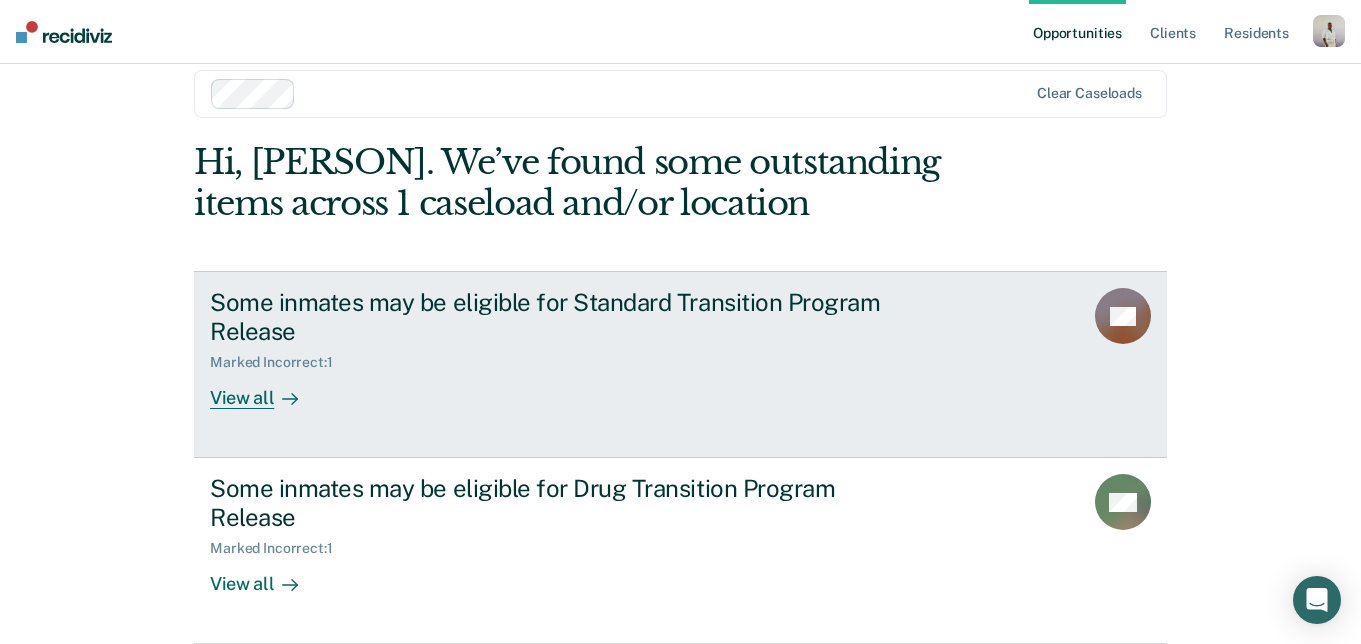 click on "Some inmates may be eligible for Standard Transition Program Release" at bounding box center [561, 317] 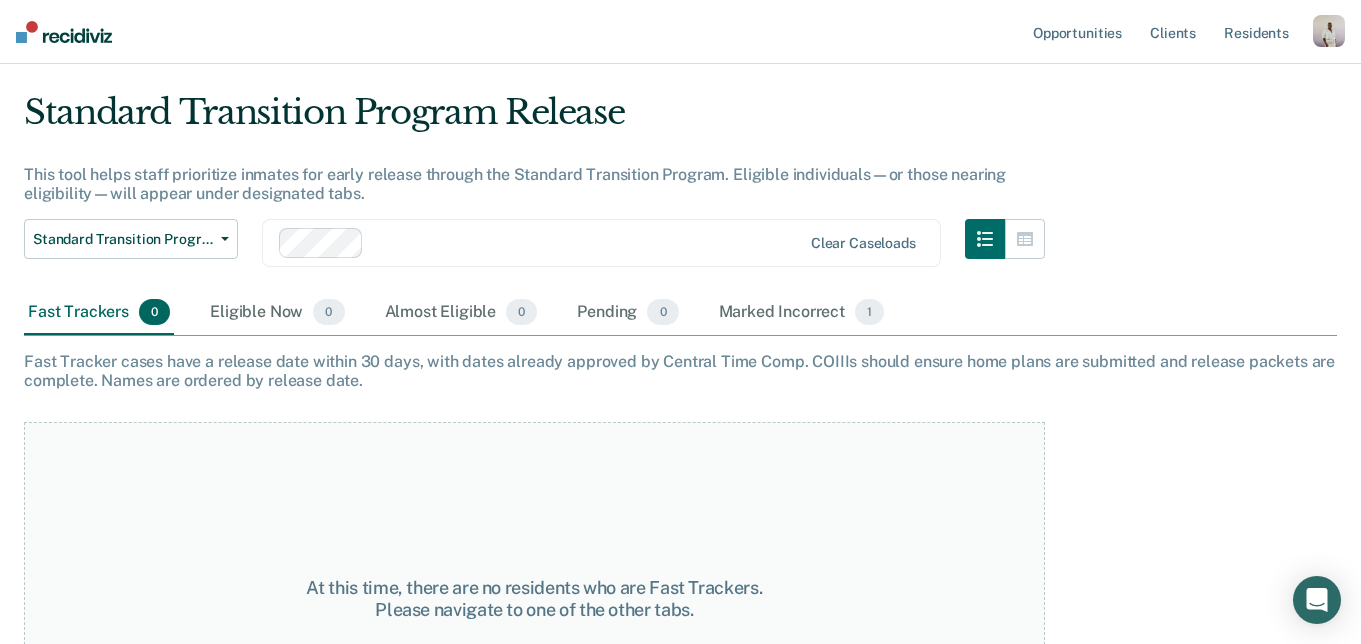 scroll, scrollTop: 52, scrollLeft: 0, axis: vertical 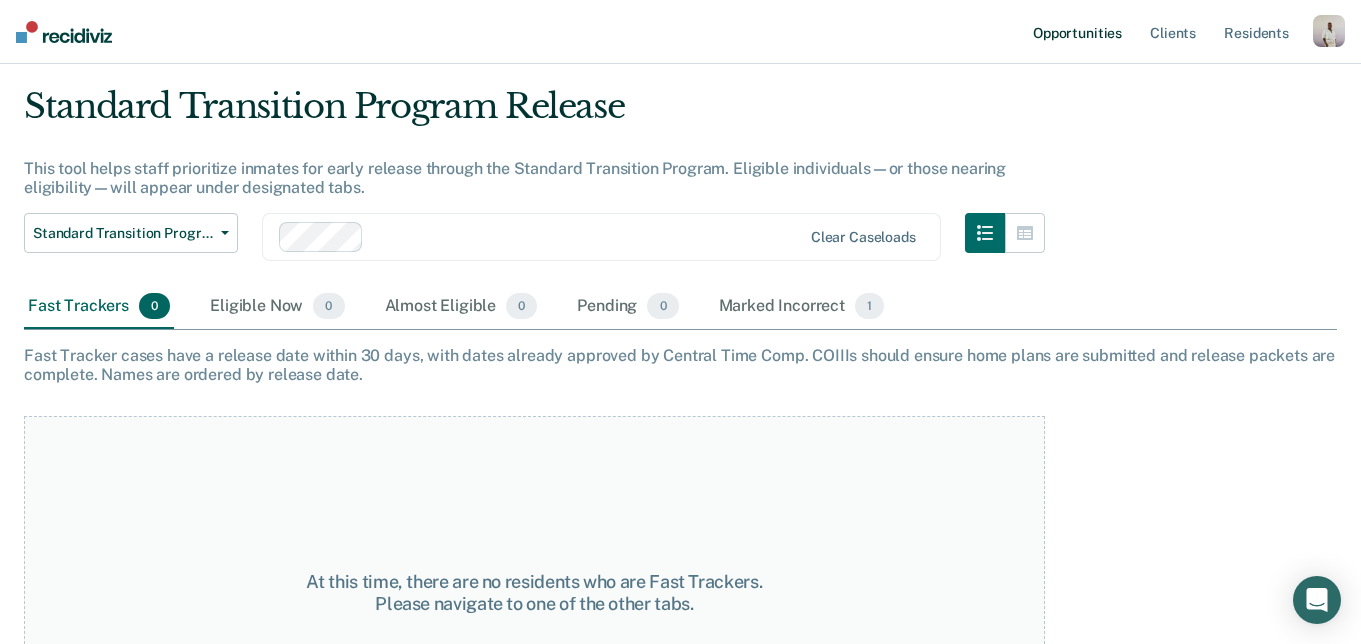 click on "Opportunities" at bounding box center [1077, 32] 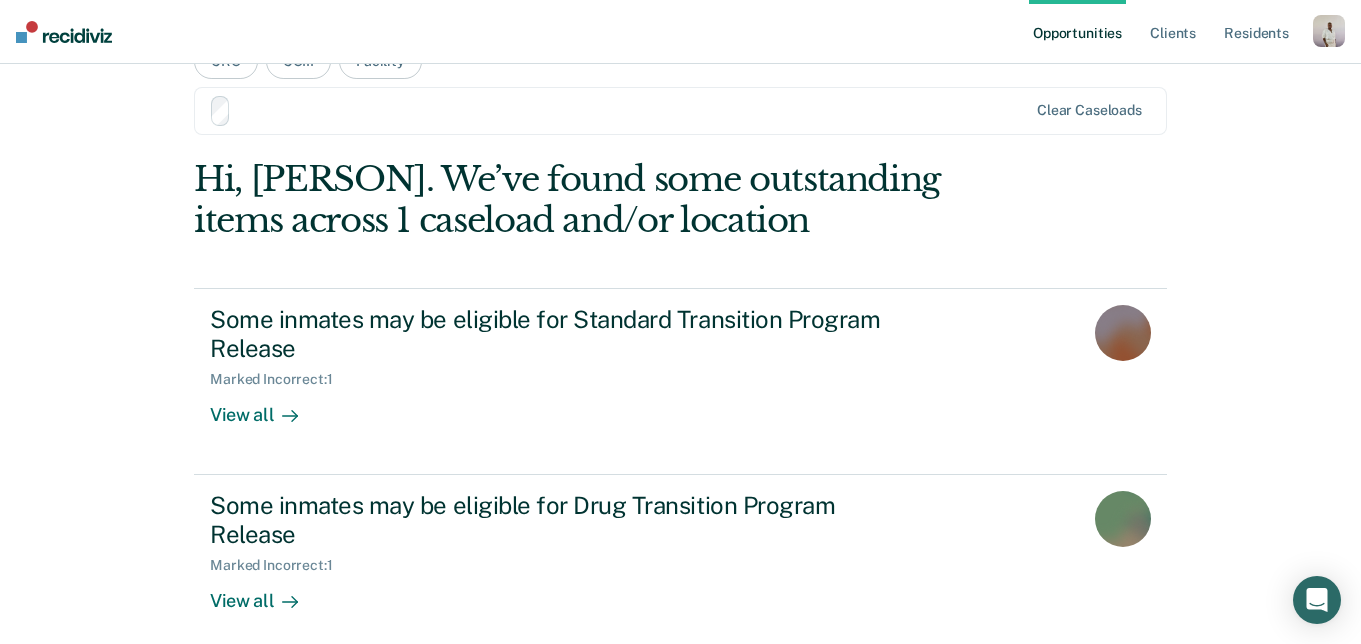 scroll, scrollTop: 0, scrollLeft: 0, axis: both 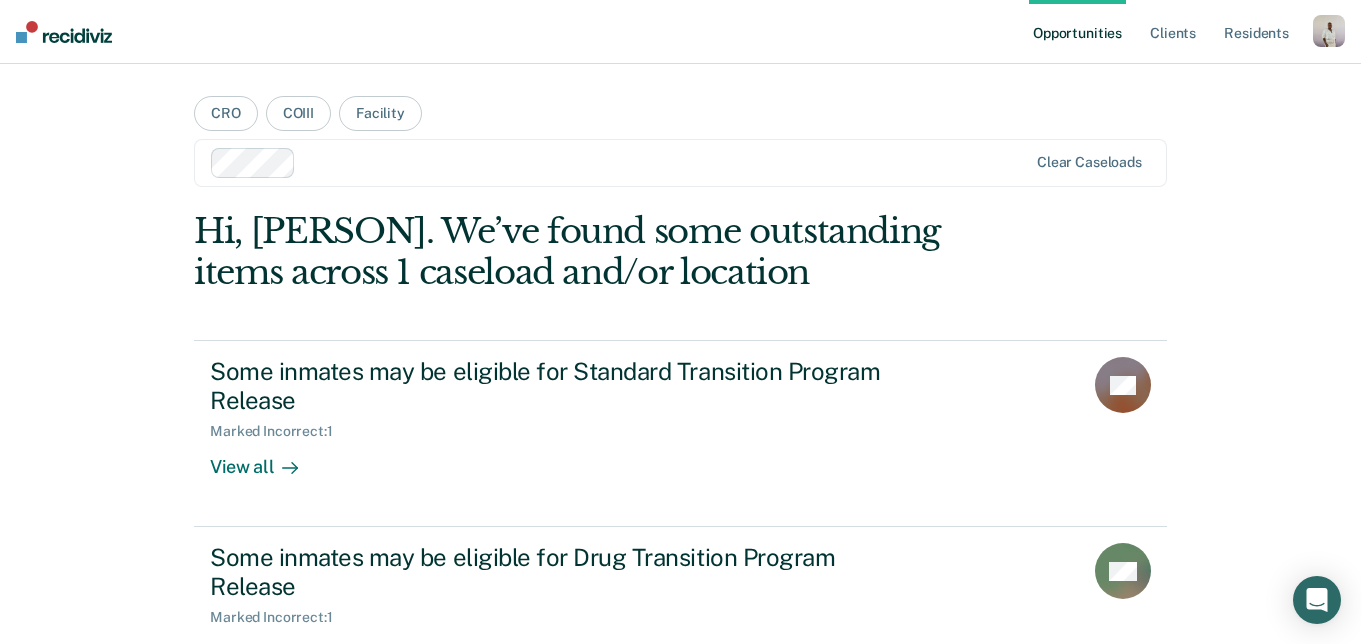 click on "Clear   caseloads" at bounding box center [680, 163] 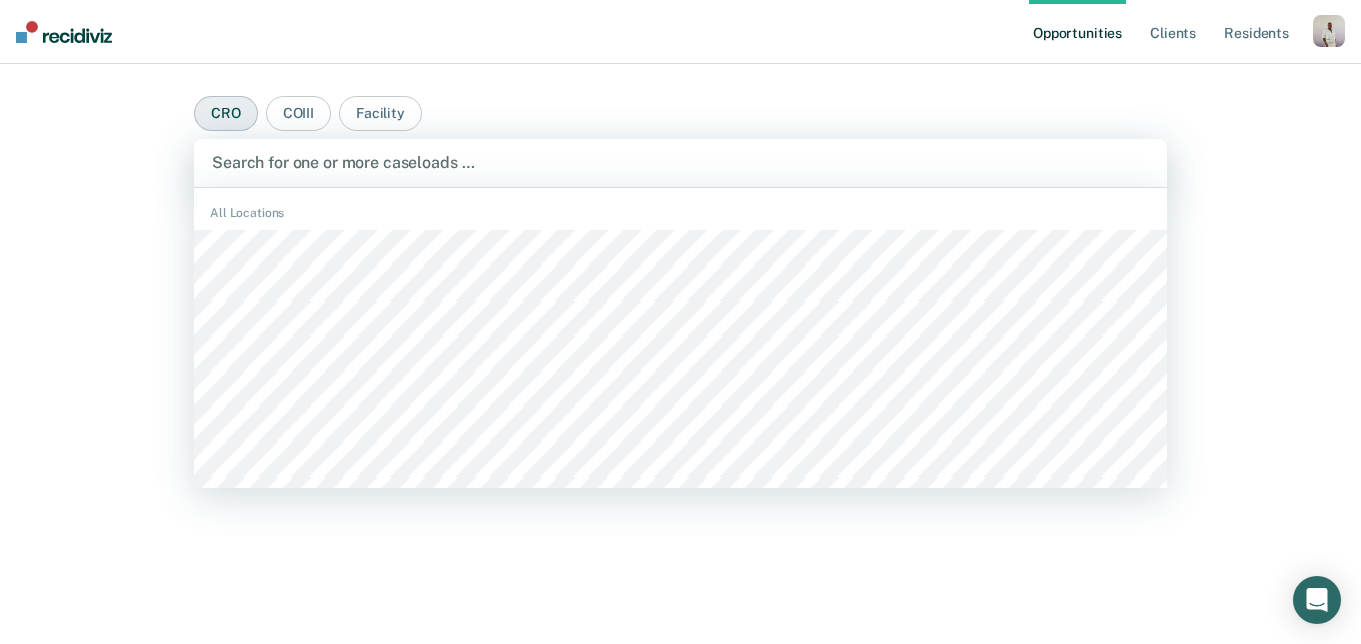 click on "CRO" at bounding box center [226, 113] 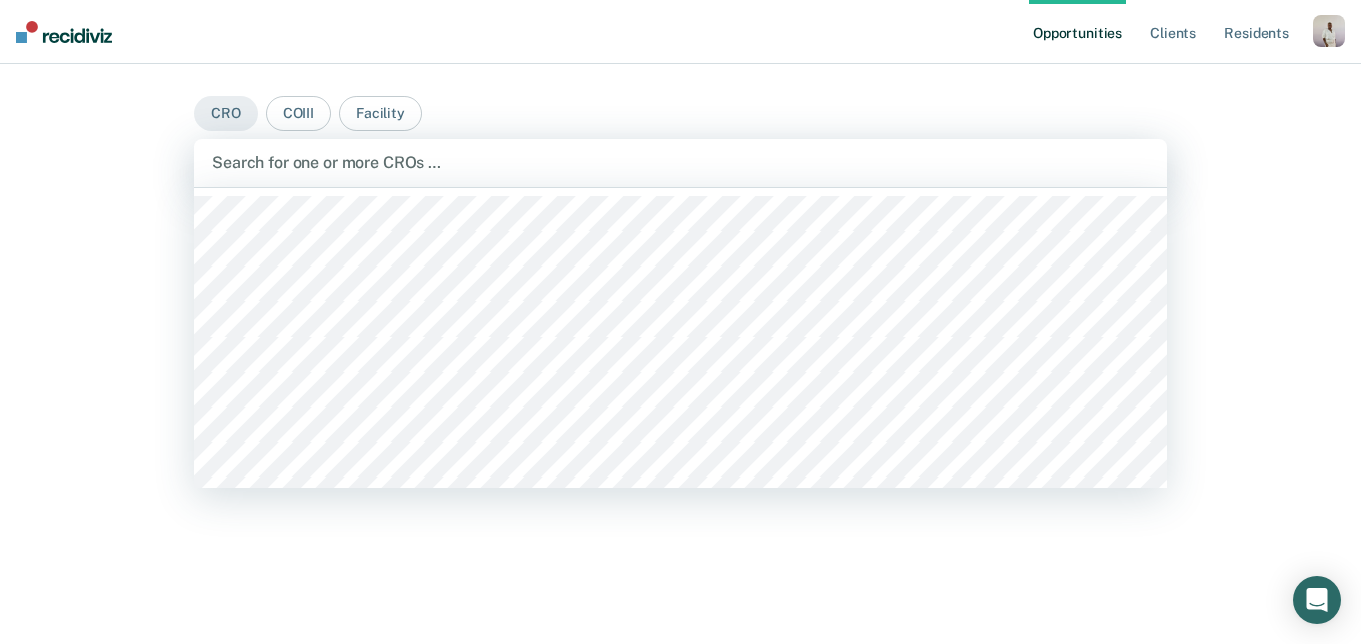 click at bounding box center [680, 162] 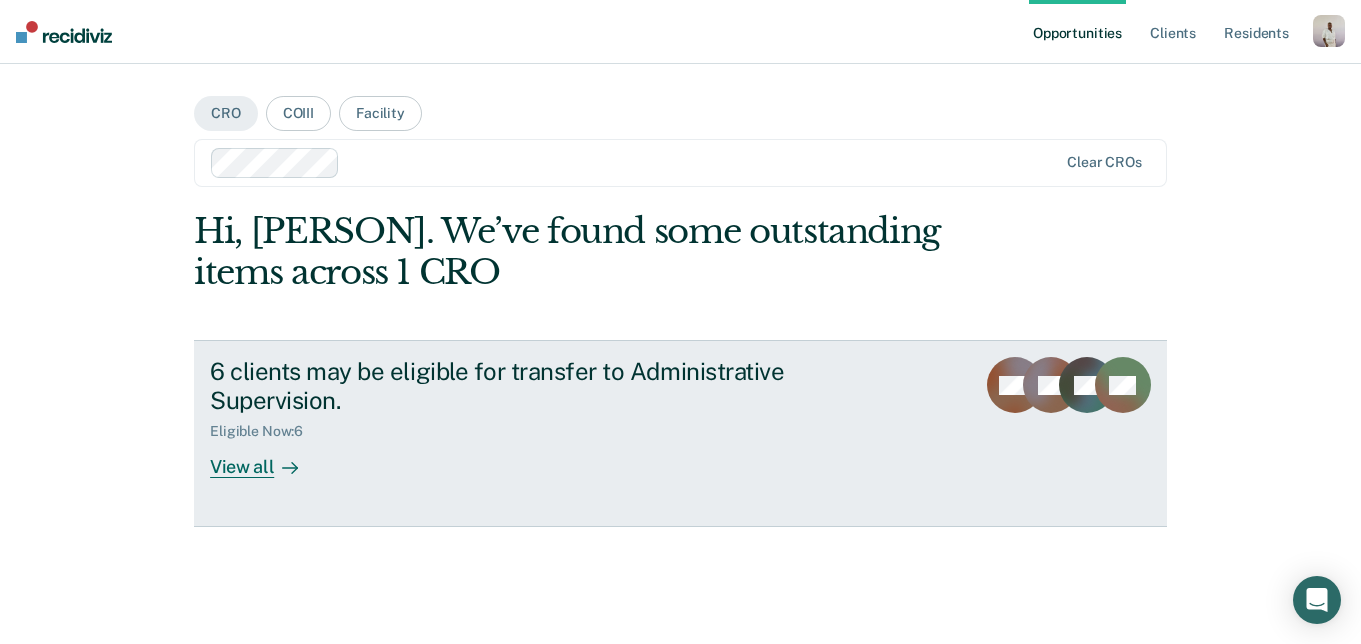 click on "6 clients may be eligible for transfer to Administrative Supervision." at bounding box center (561, 386) 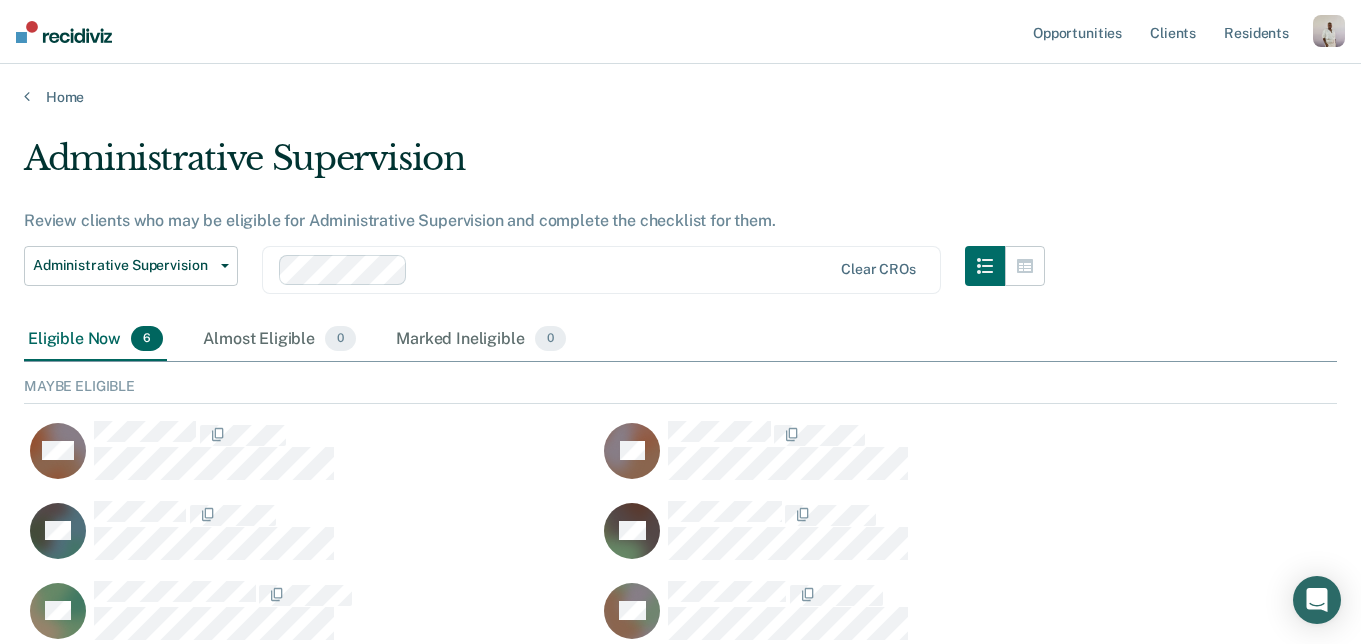 scroll, scrollTop: 1, scrollLeft: 1, axis: both 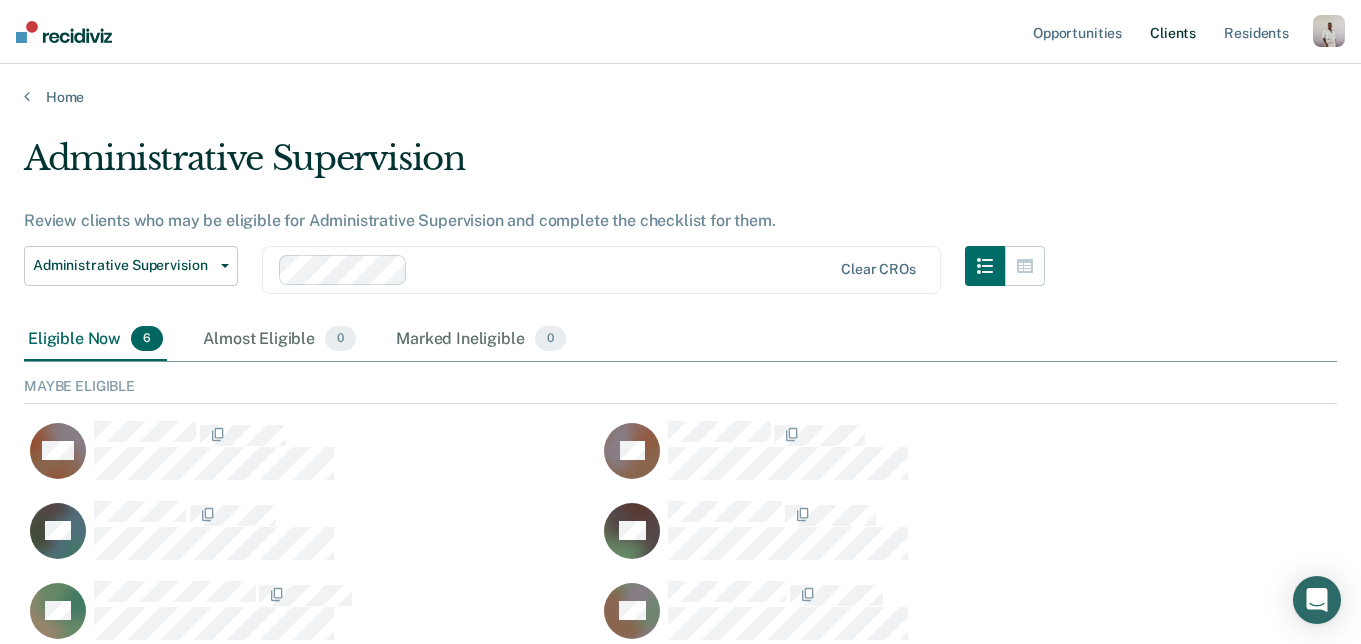 click on "Client s" at bounding box center (1173, 32) 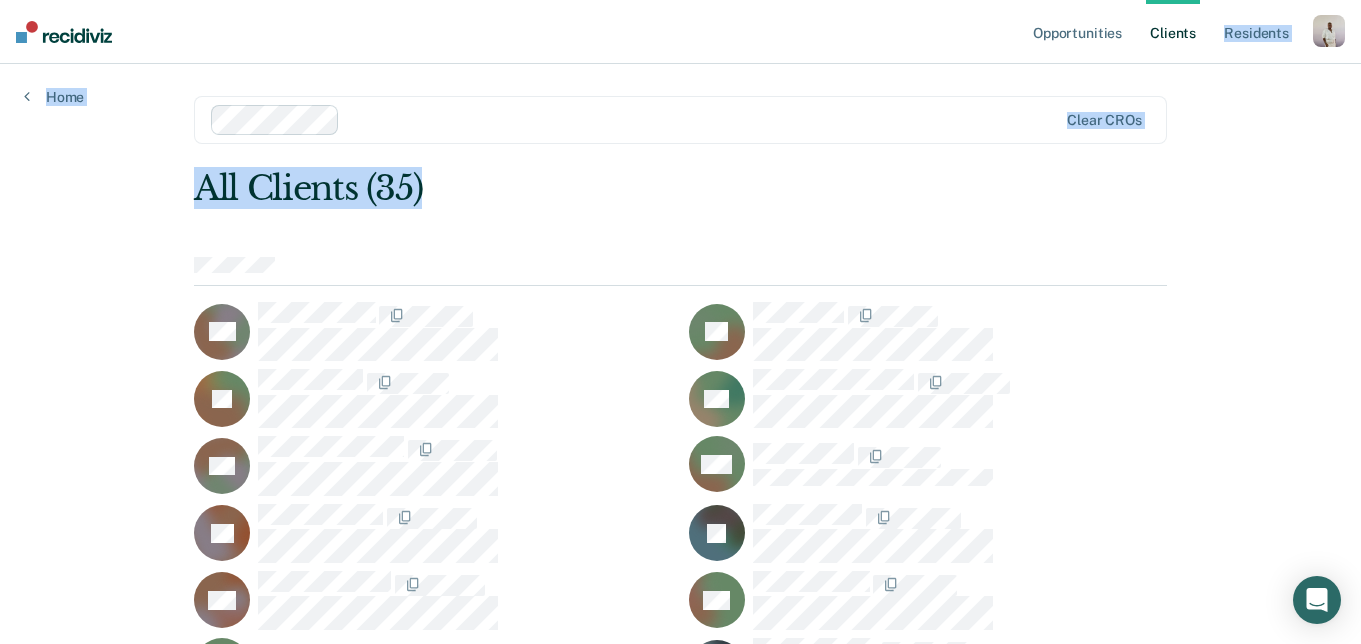 drag, startPoint x: 1210, startPoint y: 35, endPoint x: 1068, endPoint y: 264, distance: 269.45316 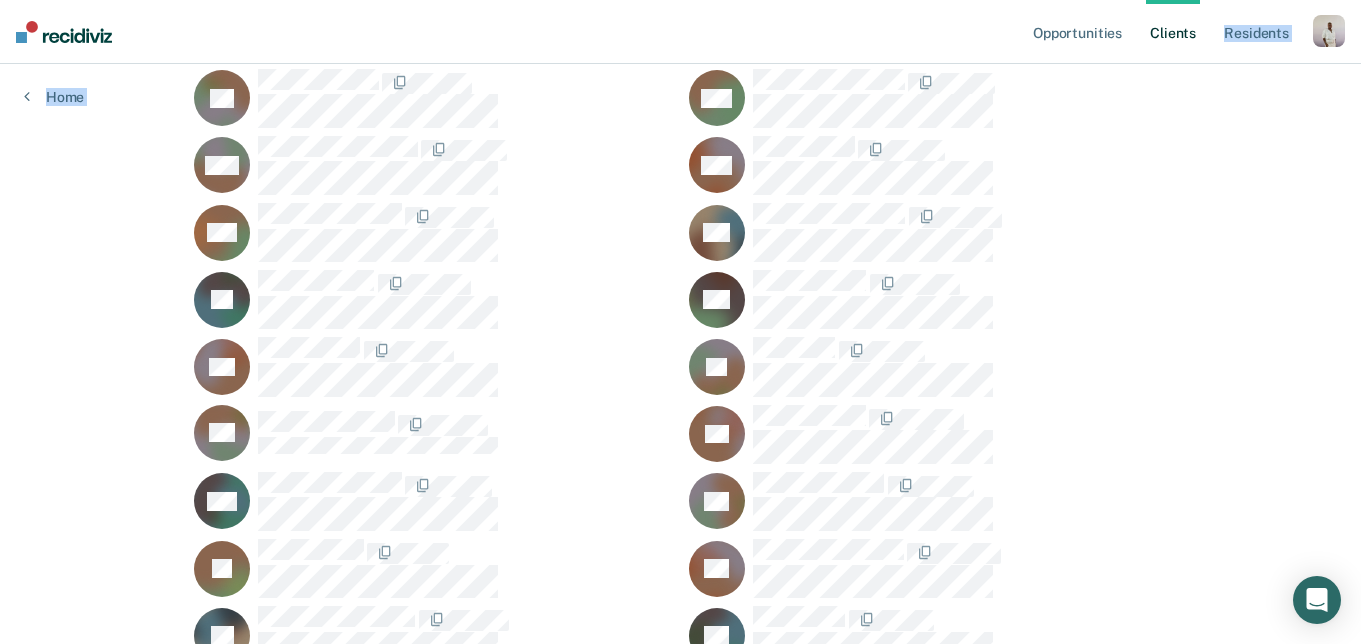 scroll, scrollTop: 878, scrollLeft: 0, axis: vertical 